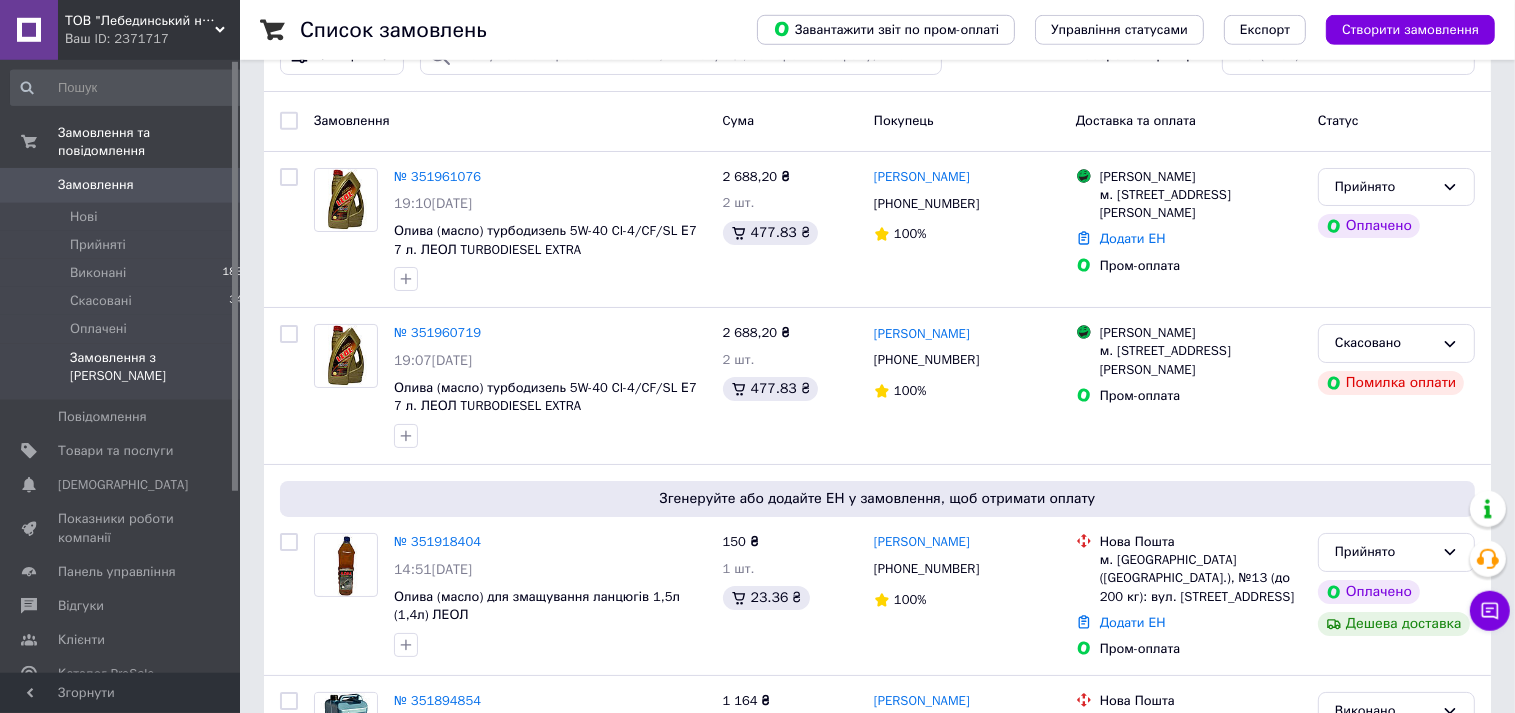 scroll, scrollTop: 211, scrollLeft: 0, axis: vertical 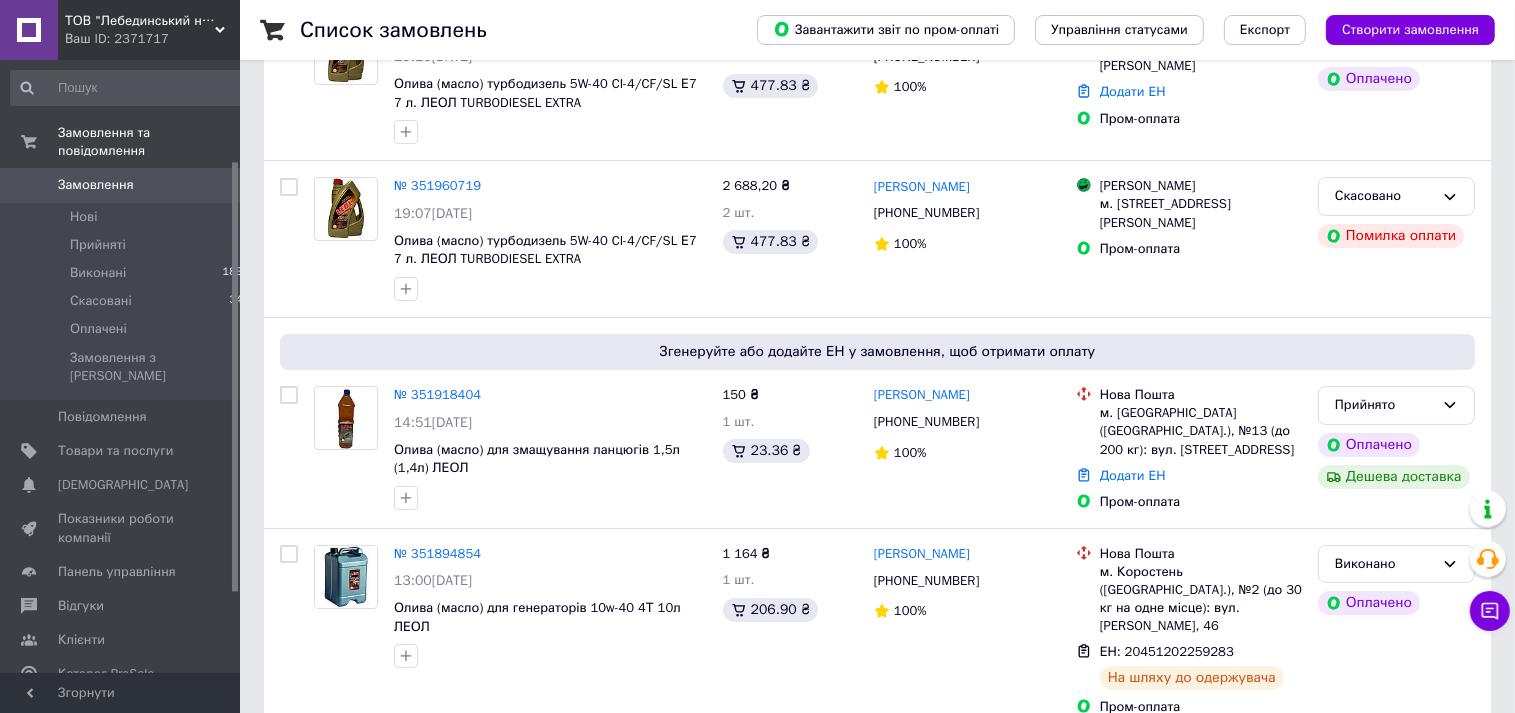 drag, startPoint x: 238, startPoint y: 426, endPoint x: 244, endPoint y: 314, distance: 112.1606 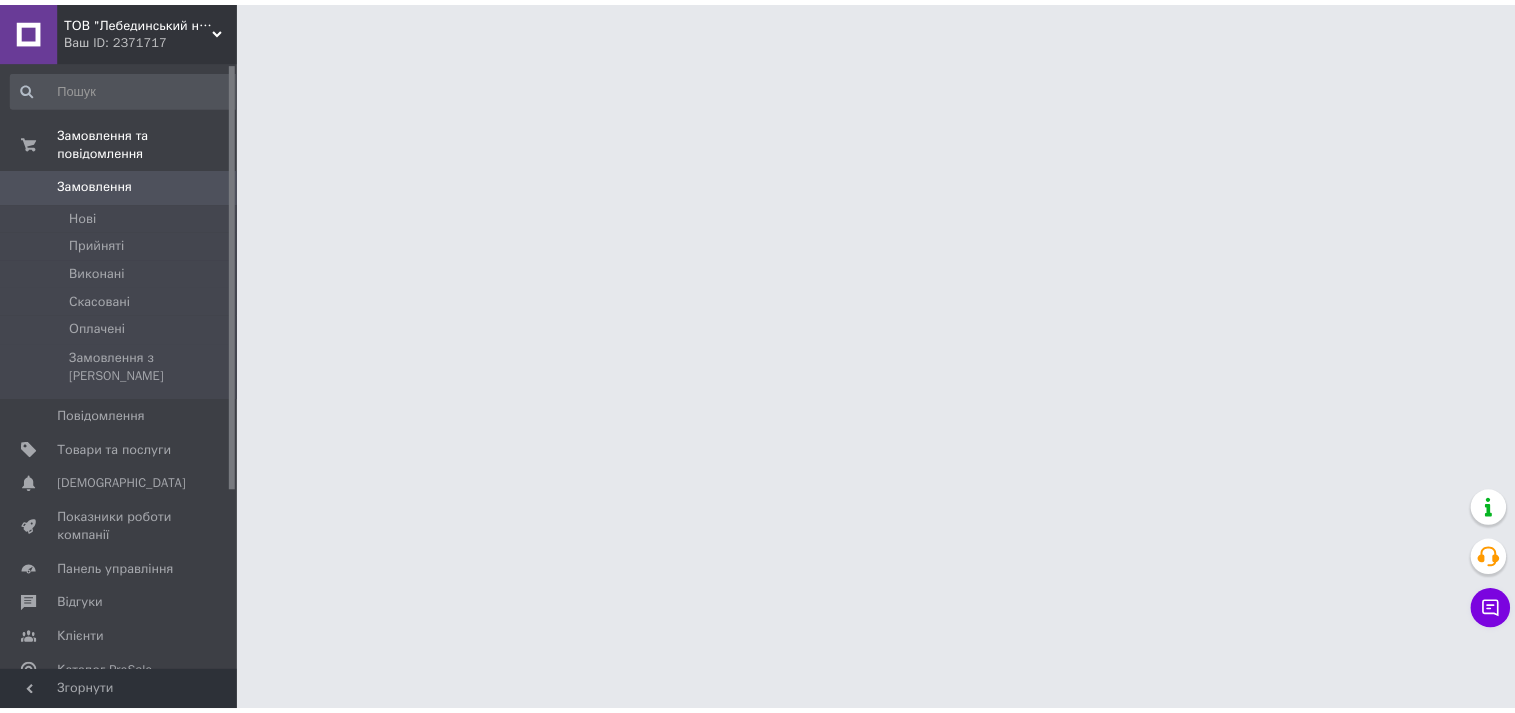 scroll, scrollTop: 0, scrollLeft: 0, axis: both 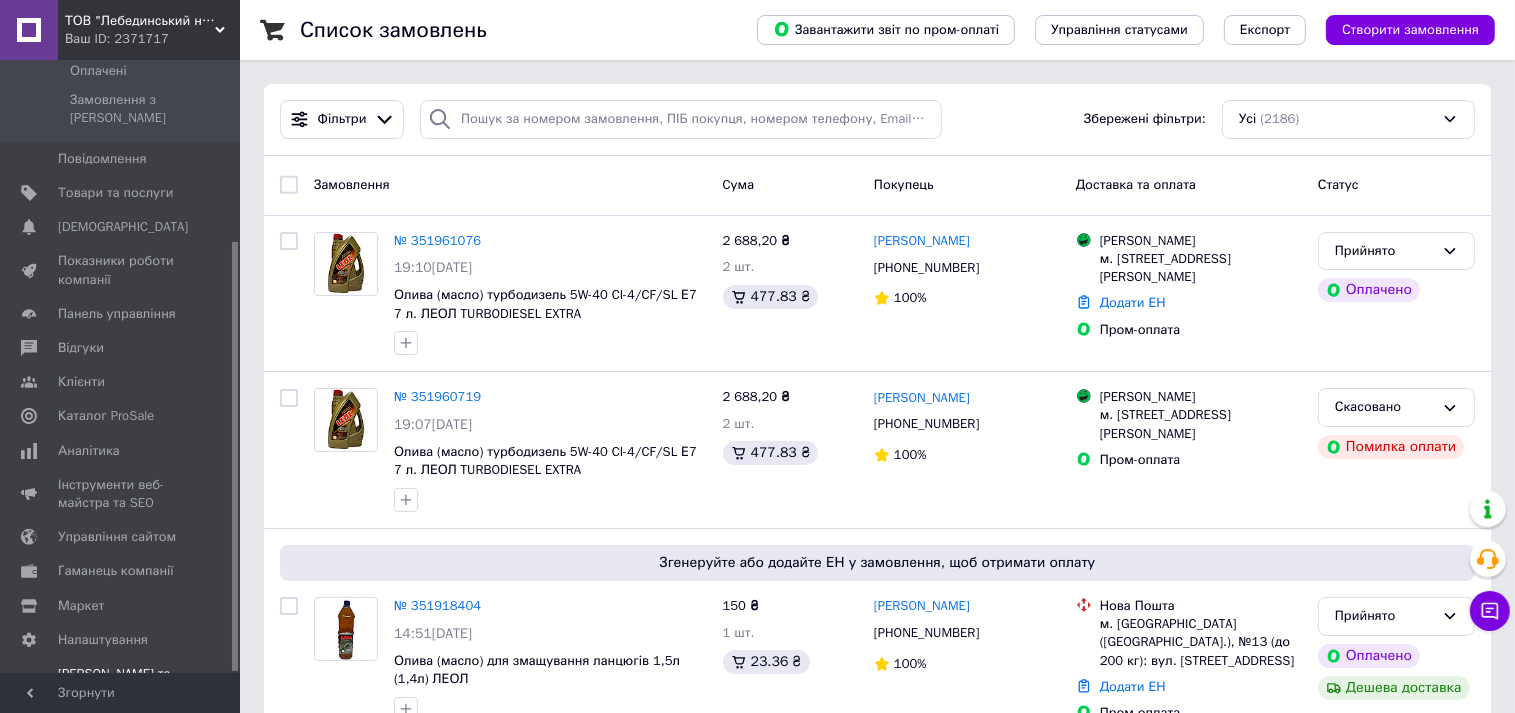click on "Тарифи та рахунки Prom топ" at bounding box center (121, 692) 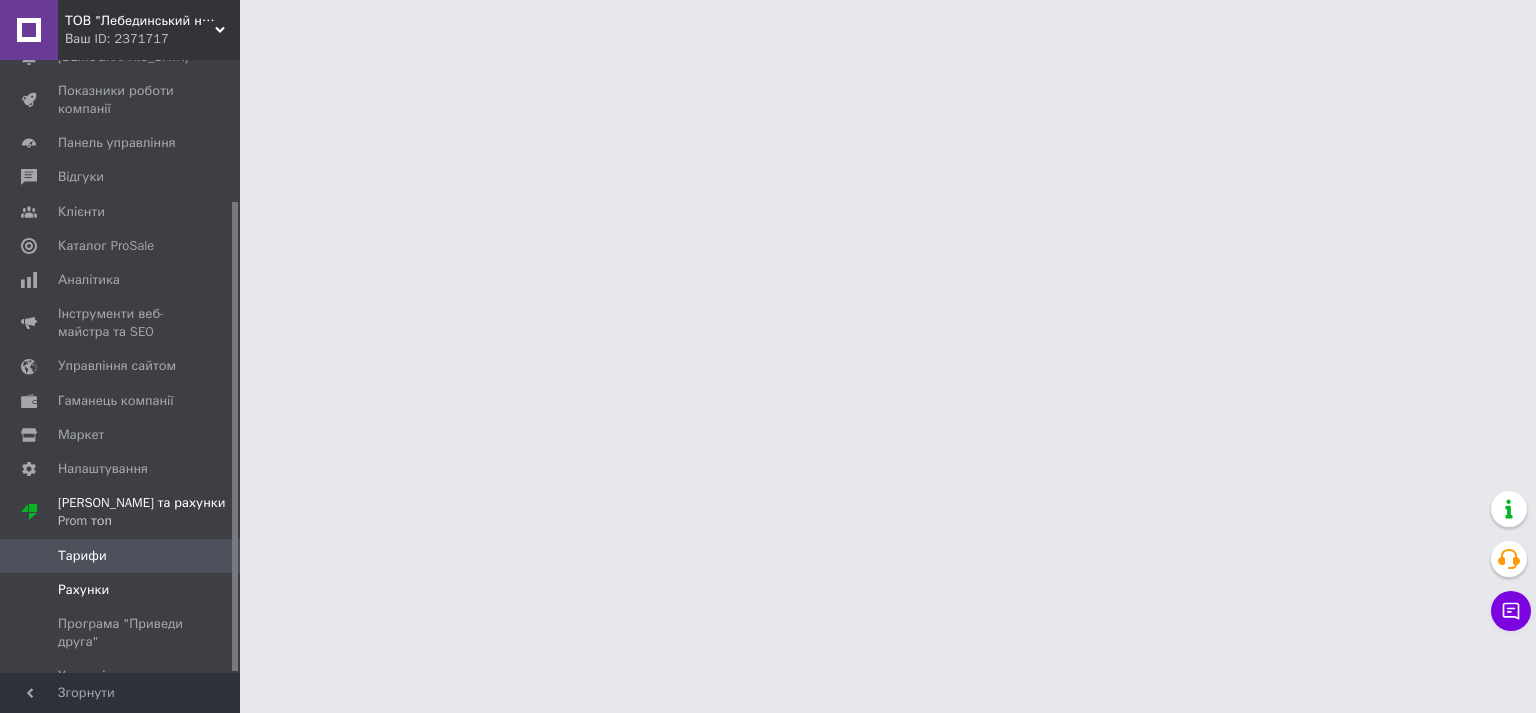 click on "Рахунки" at bounding box center (83, 590) 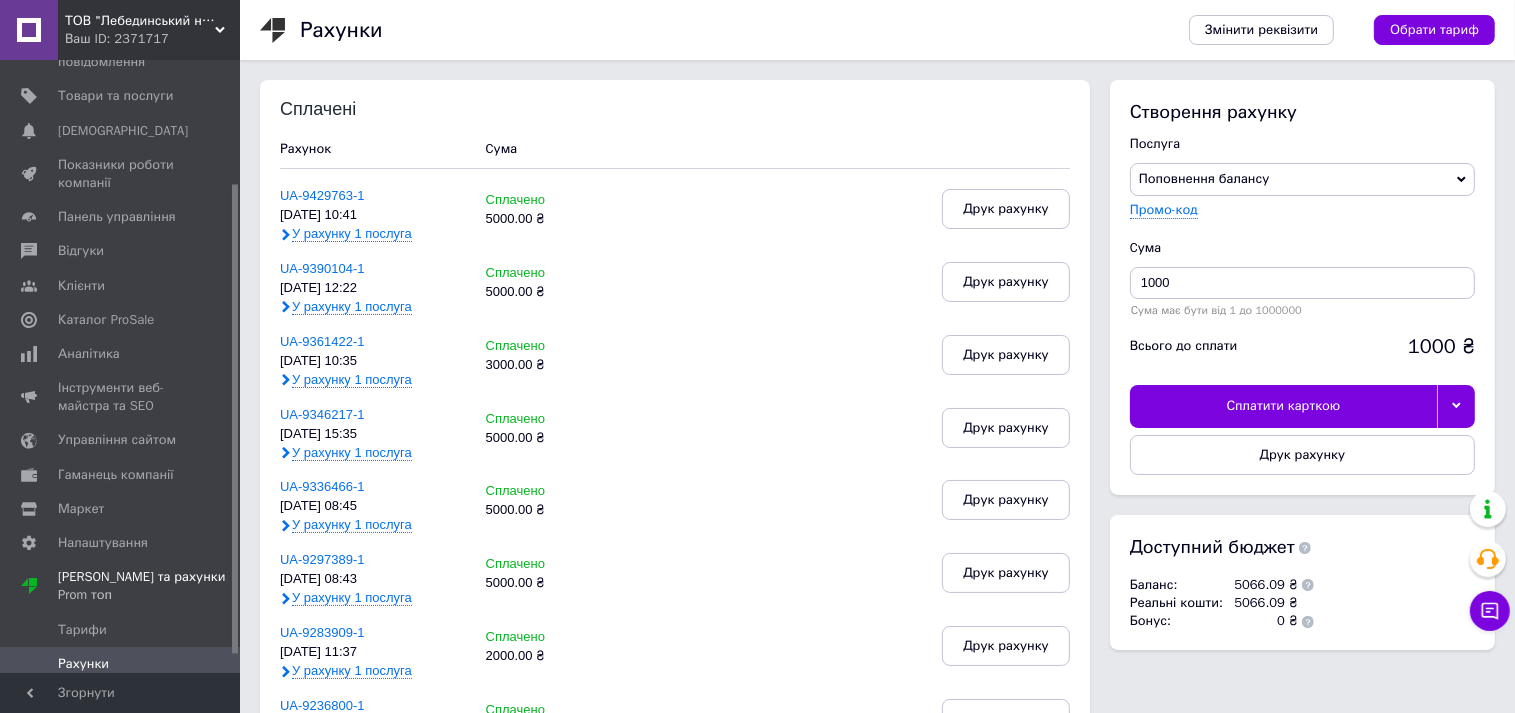 scroll, scrollTop: 0, scrollLeft: 0, axis: both 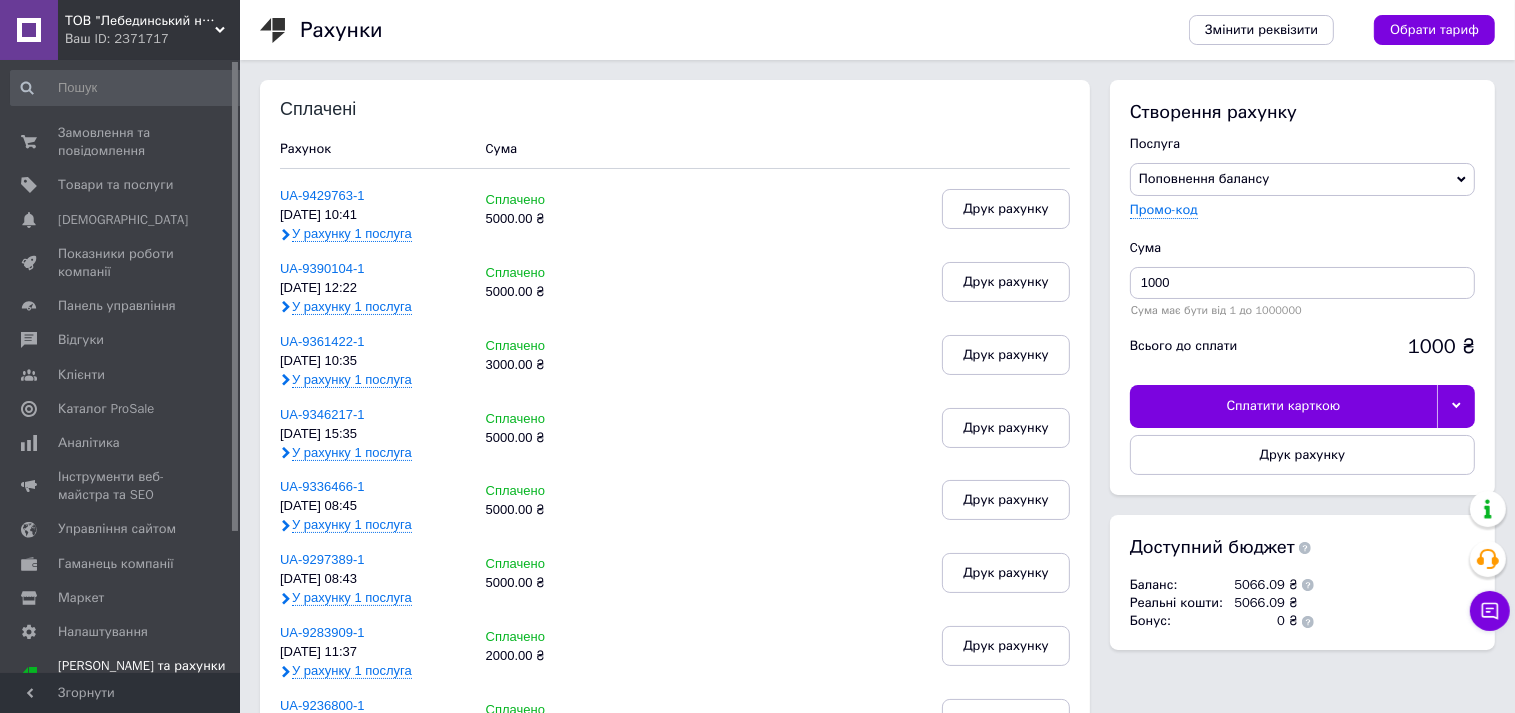 drag, startPoint x: 232, startPoint y: 234, endPoint x: 240, endPoint y: 82, distance: 152.21039 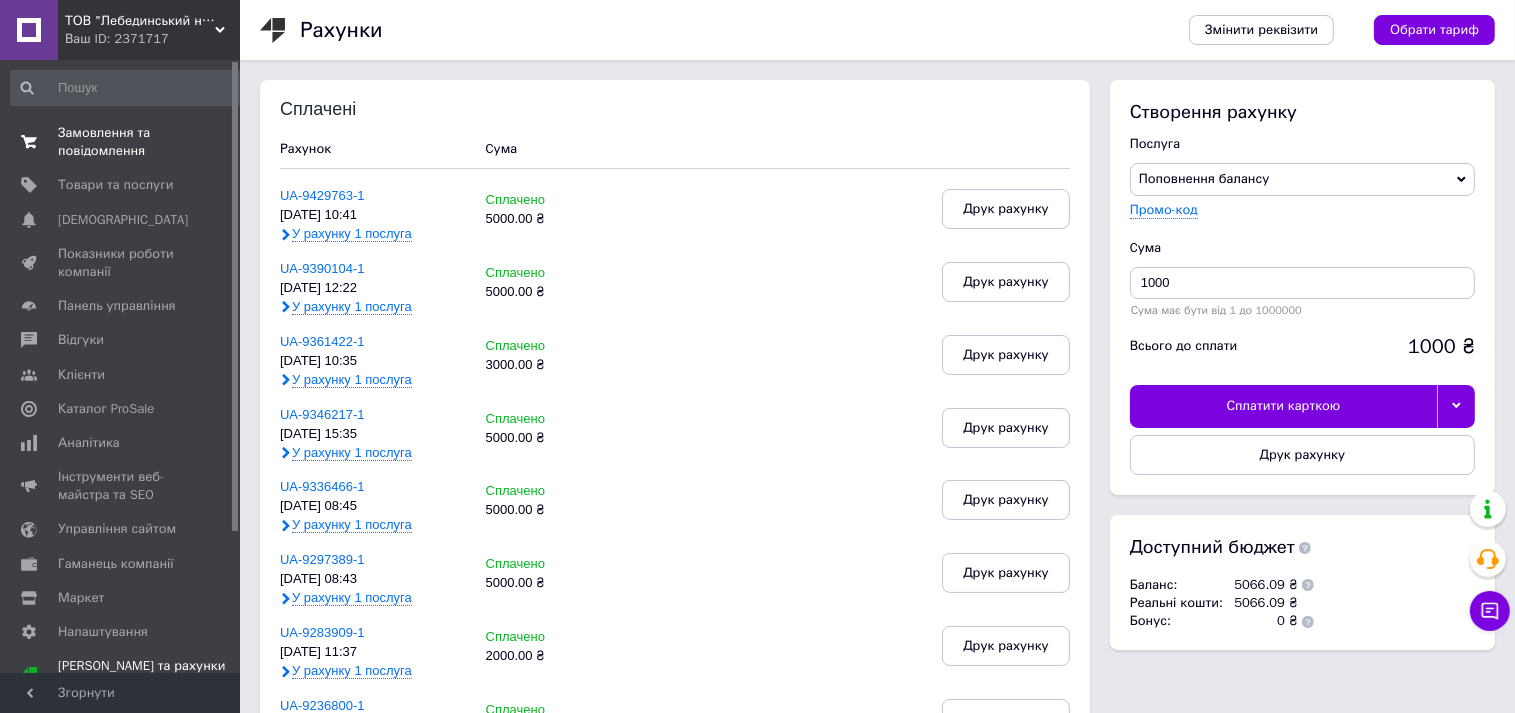 click on "Замовлення та повідомлення" at bounding box center (121, 142) 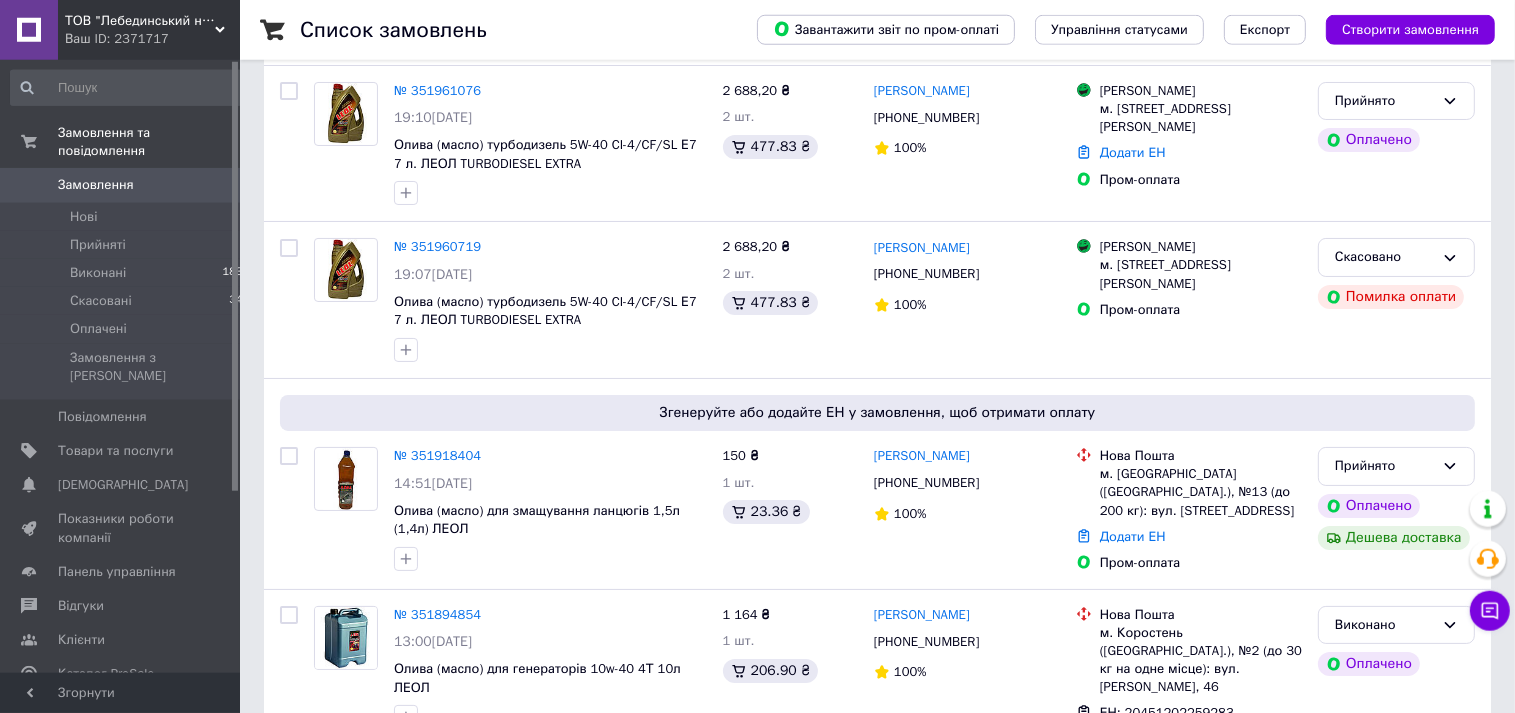 scroll, scrollTop: 211, scrollLeft: 0, axis: vertical 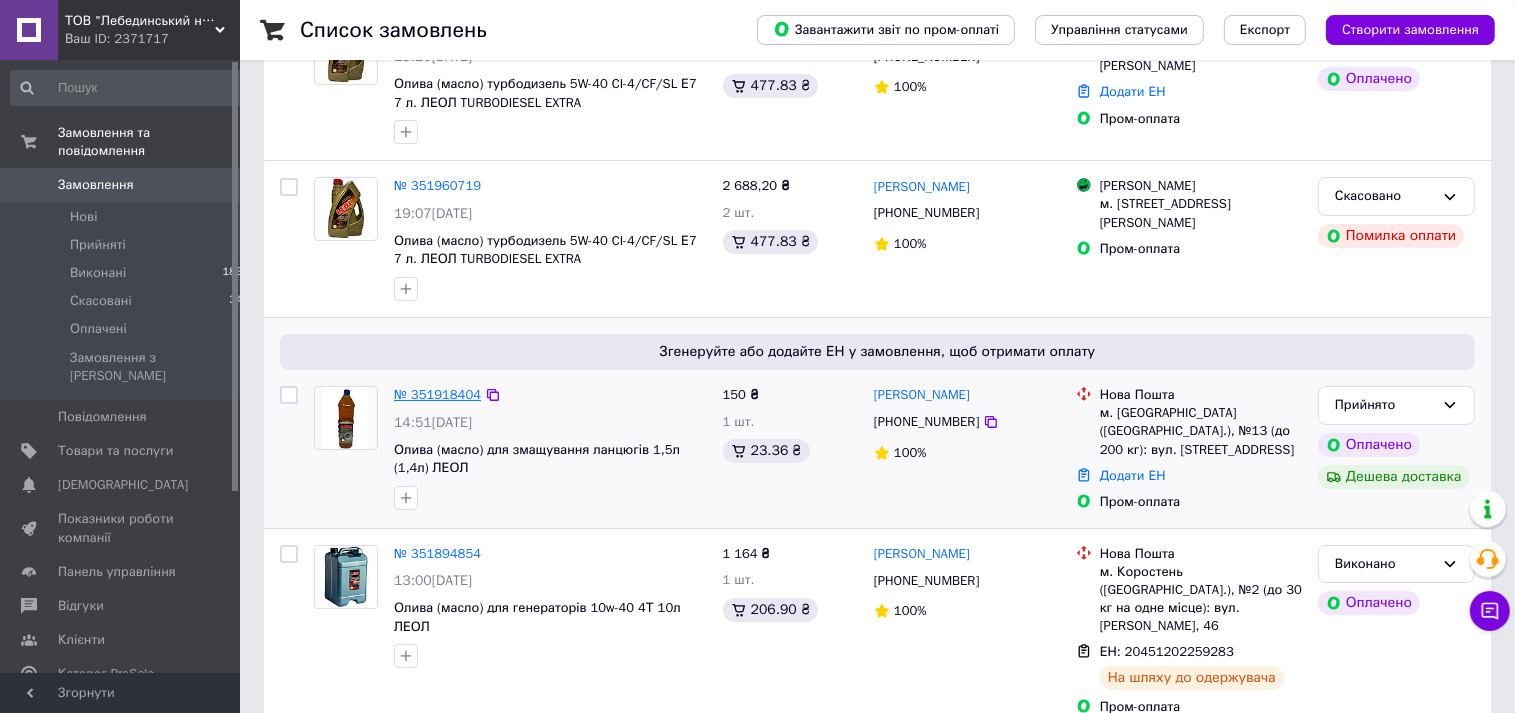 click on "№ 351918404" at bounding box center (437, 394) 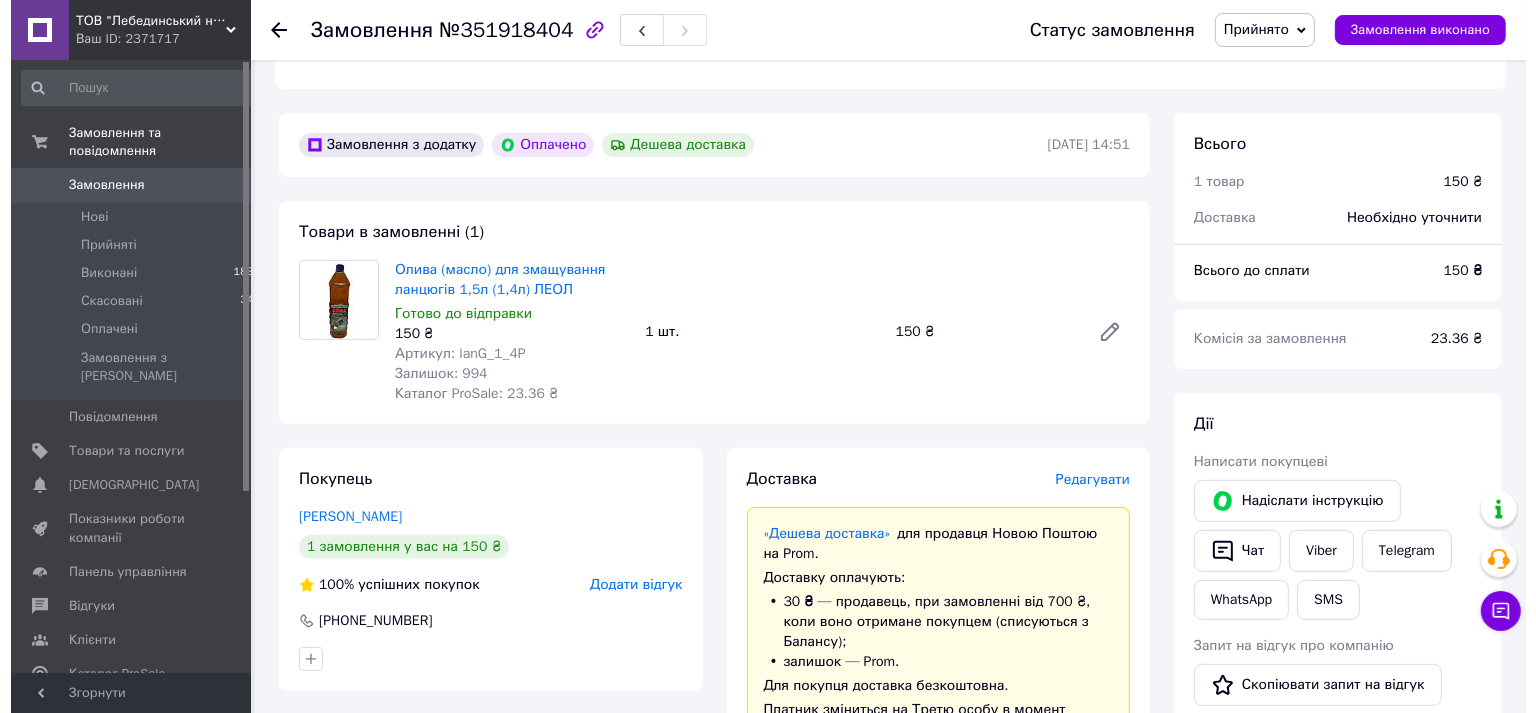 scroll, scrollTop: 739, scrollLeft: 0, axis: vertical 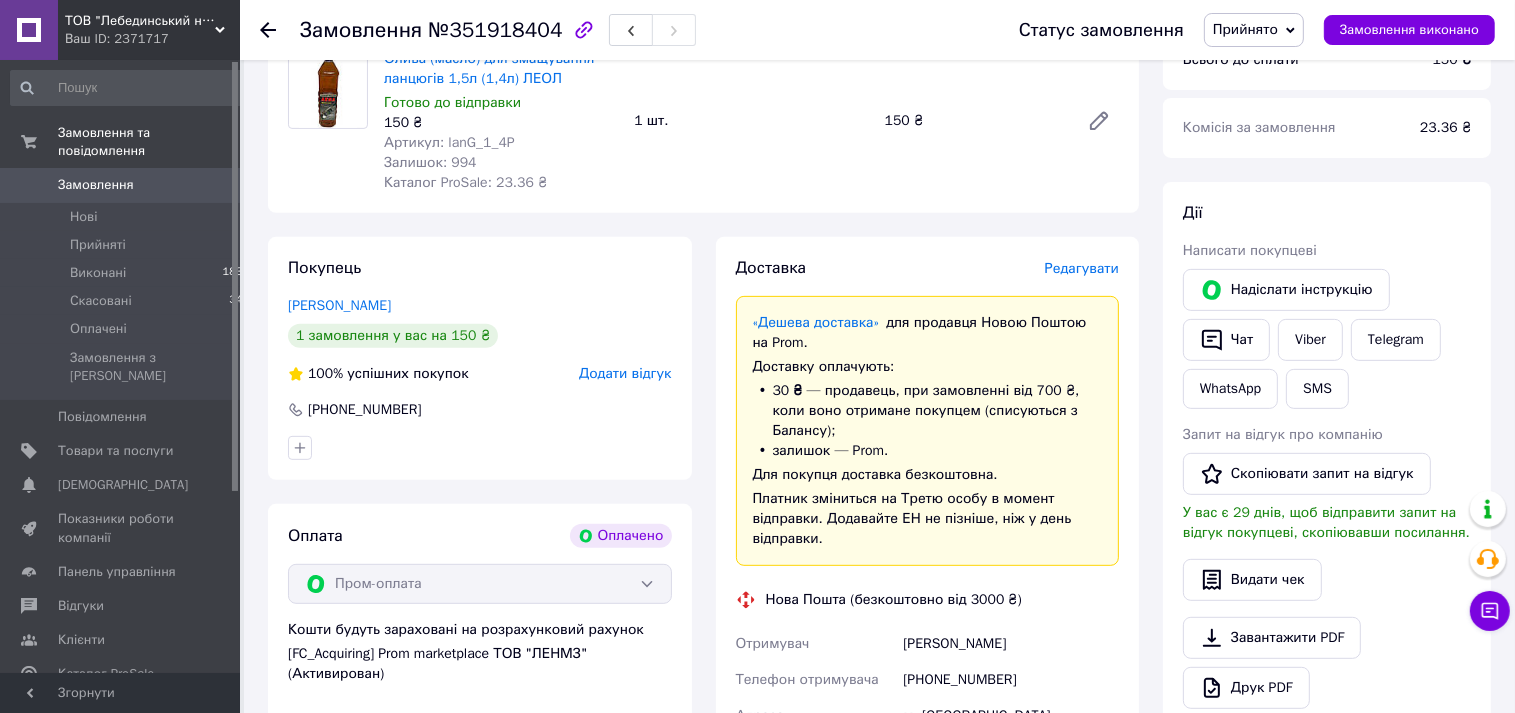 click on "Редагувати" at bounding box center (1082, 268) 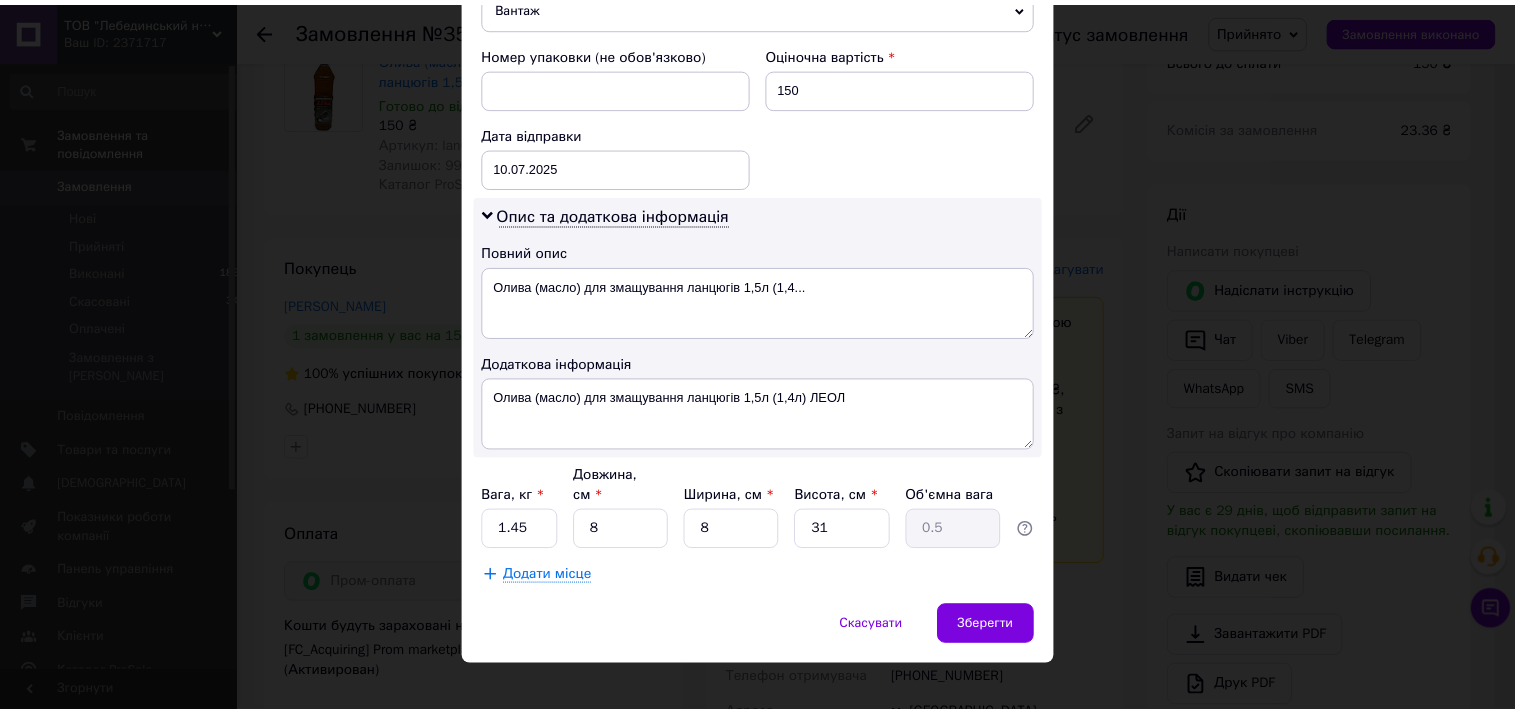 scroll, scrollTop: 874, scrollLeft: 0, axis: vertical 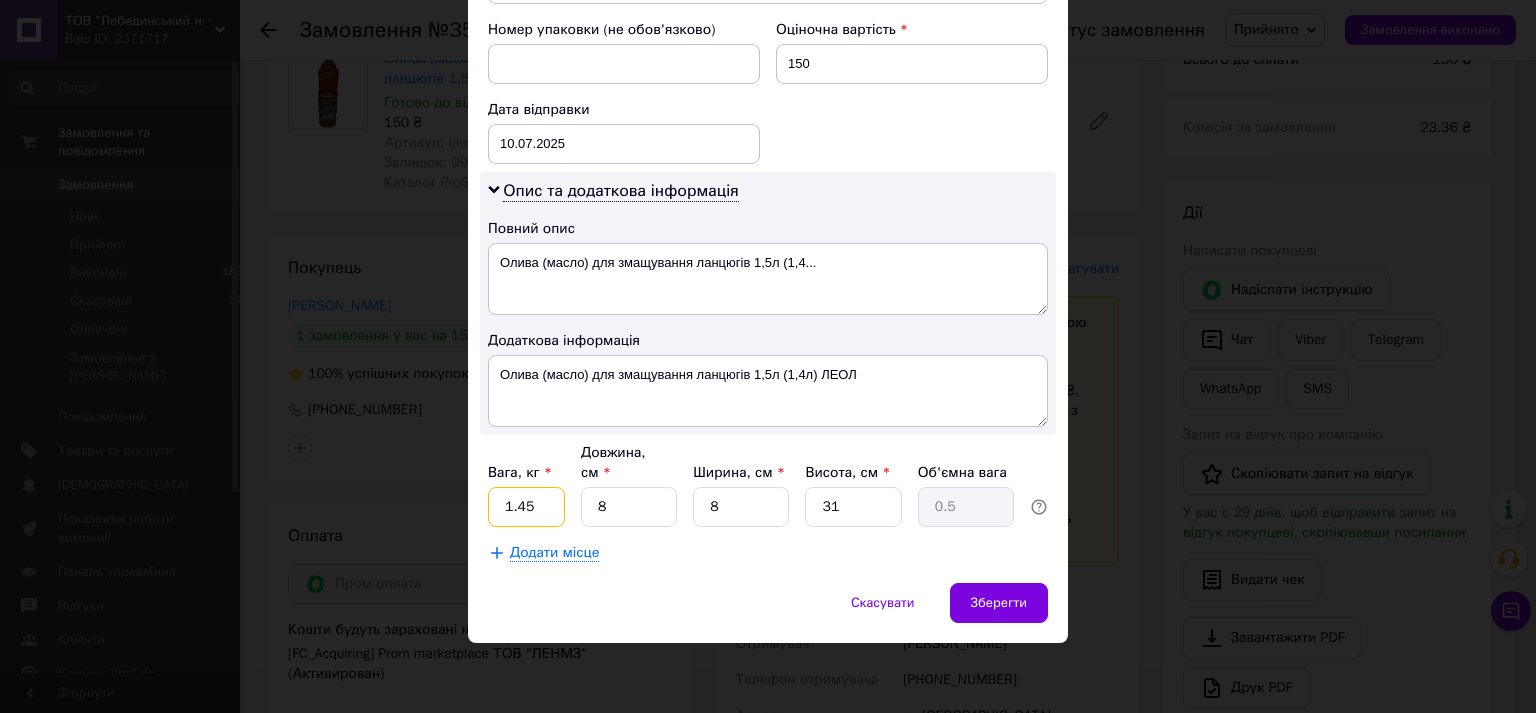 click on "1.45" at bounding box center (526, 507) 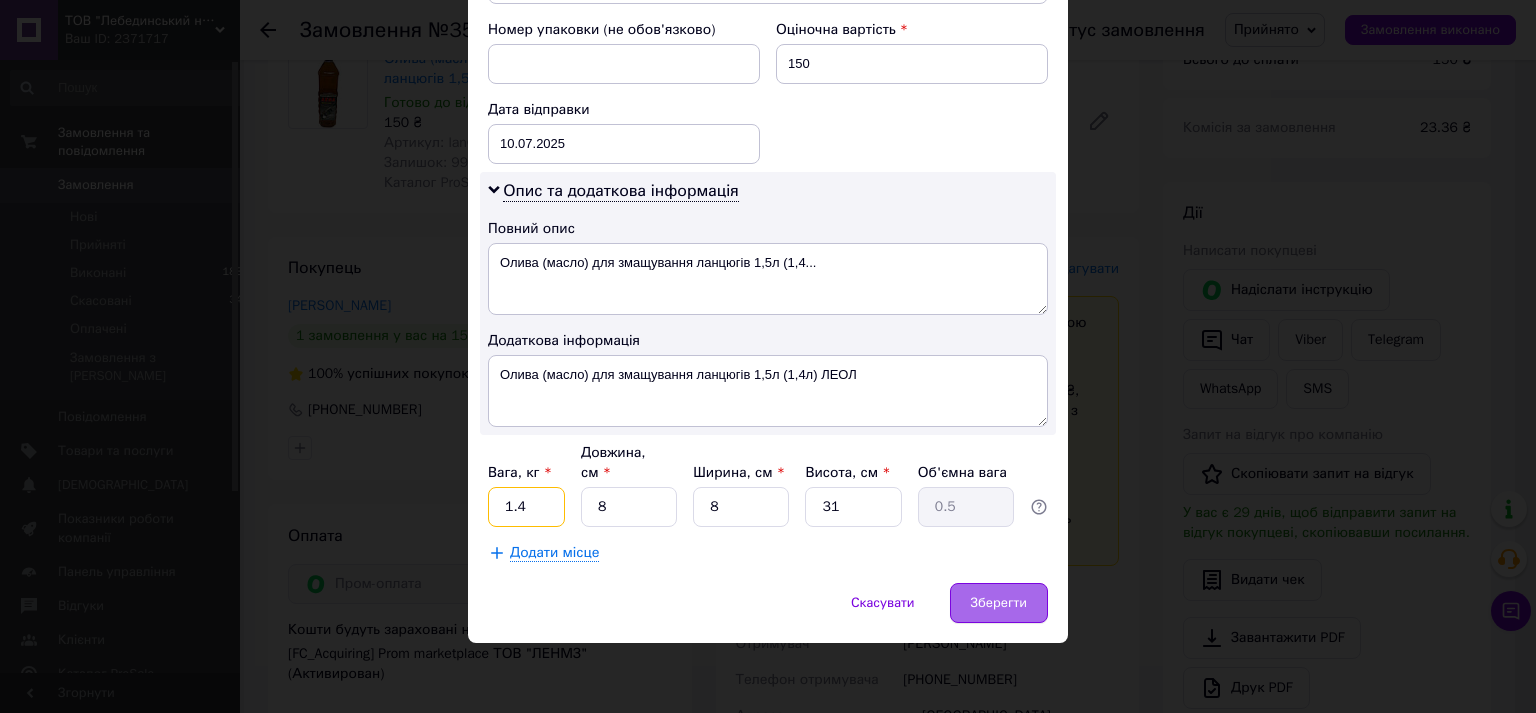 type on "1.4" 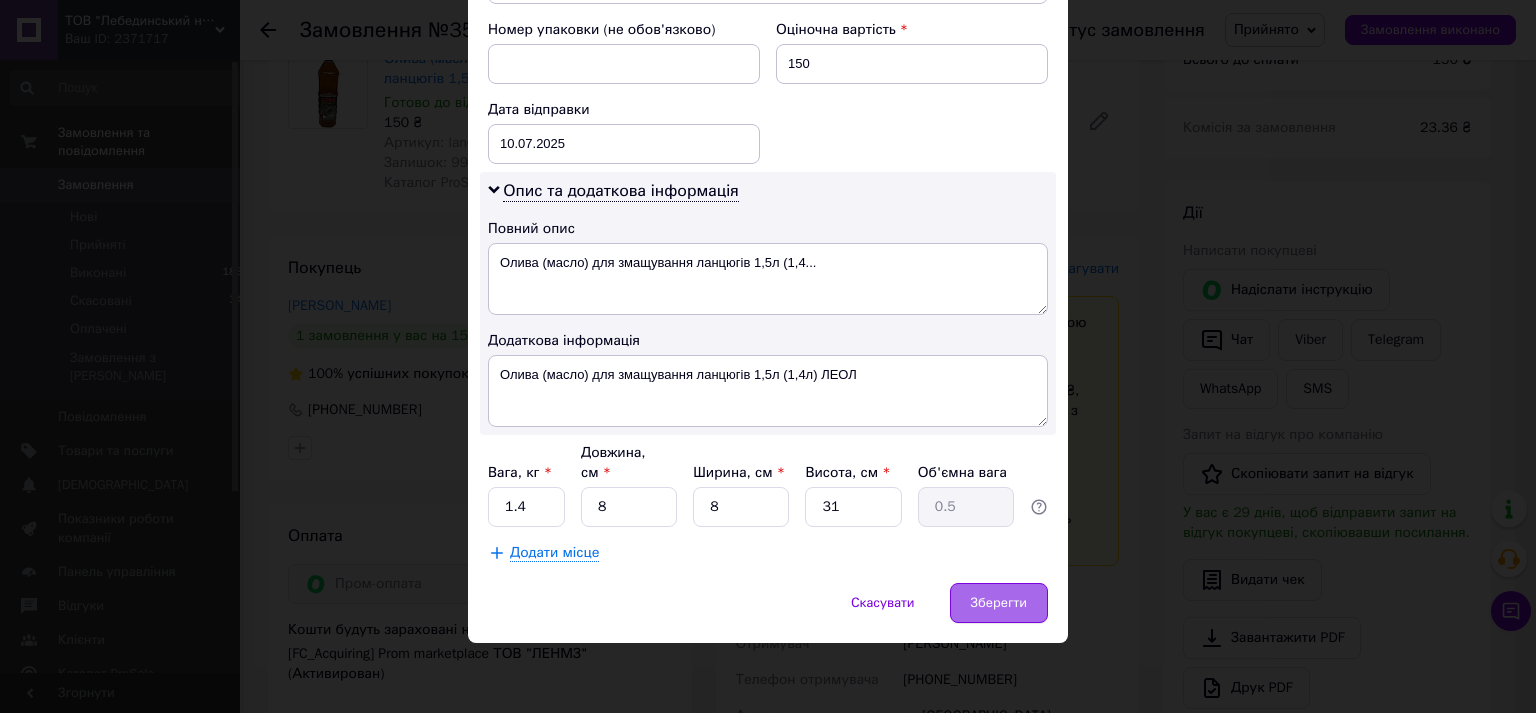click on "Зберегти" at bounding box center [999, 603] 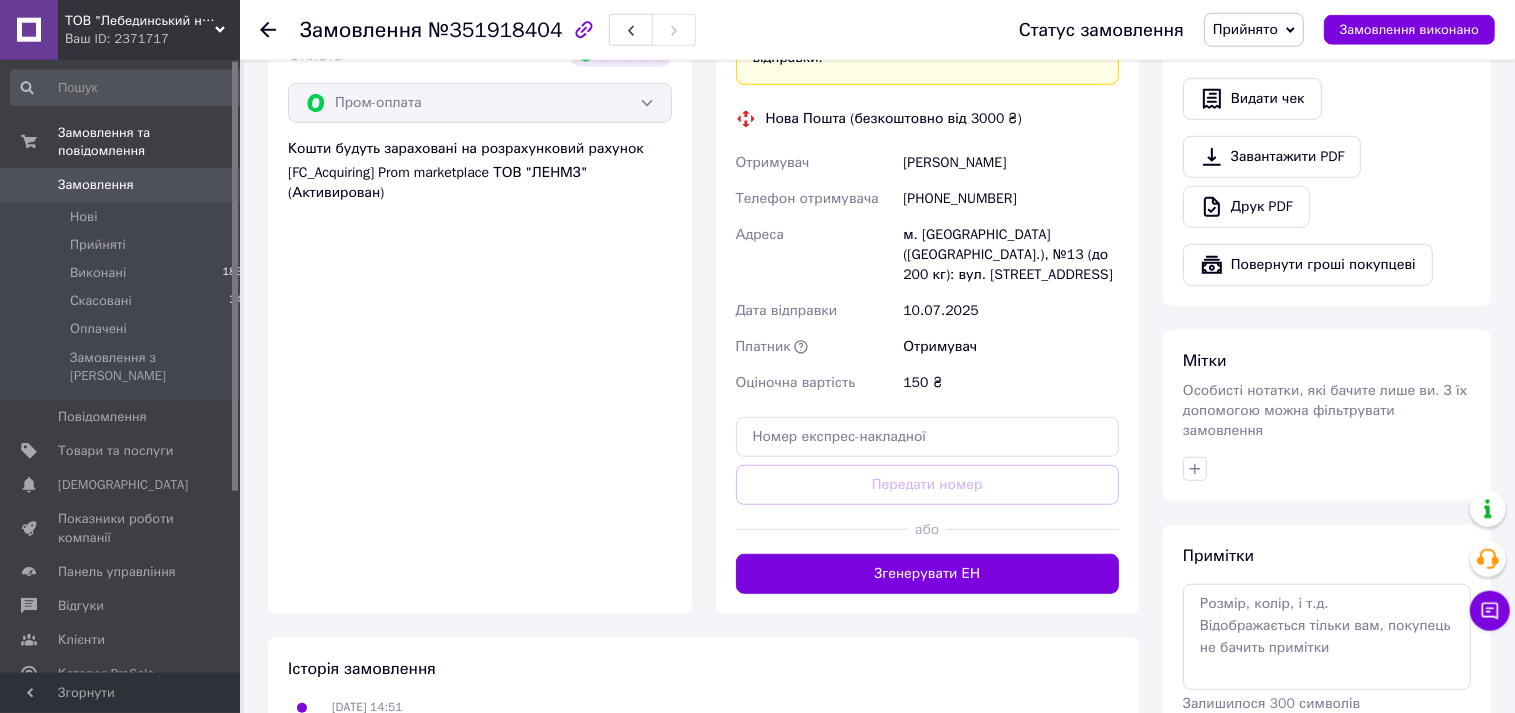 scroll, scrollTop: 1267, scrollLeft: 0, axis: vertical 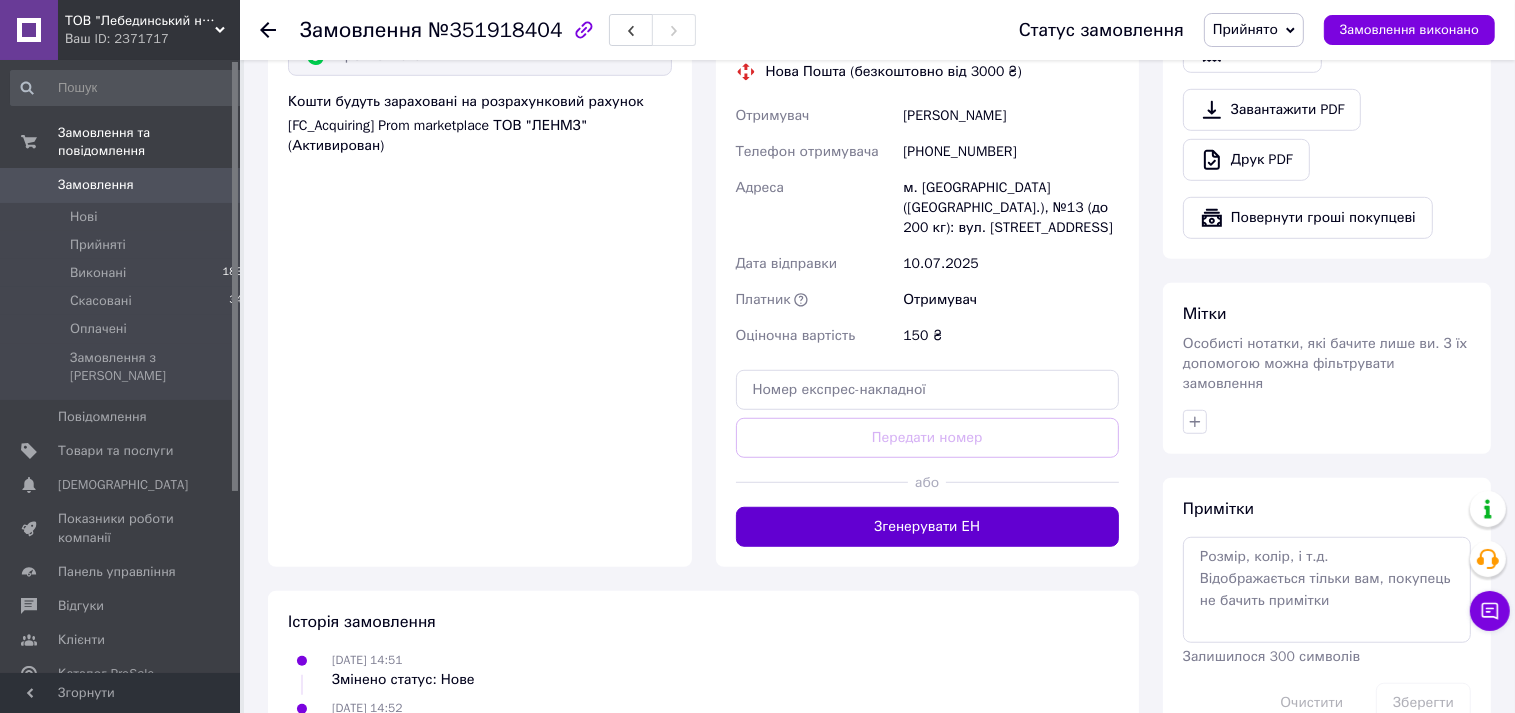 click on "Згенерувати ЕН" at bounding box center [928, 527] 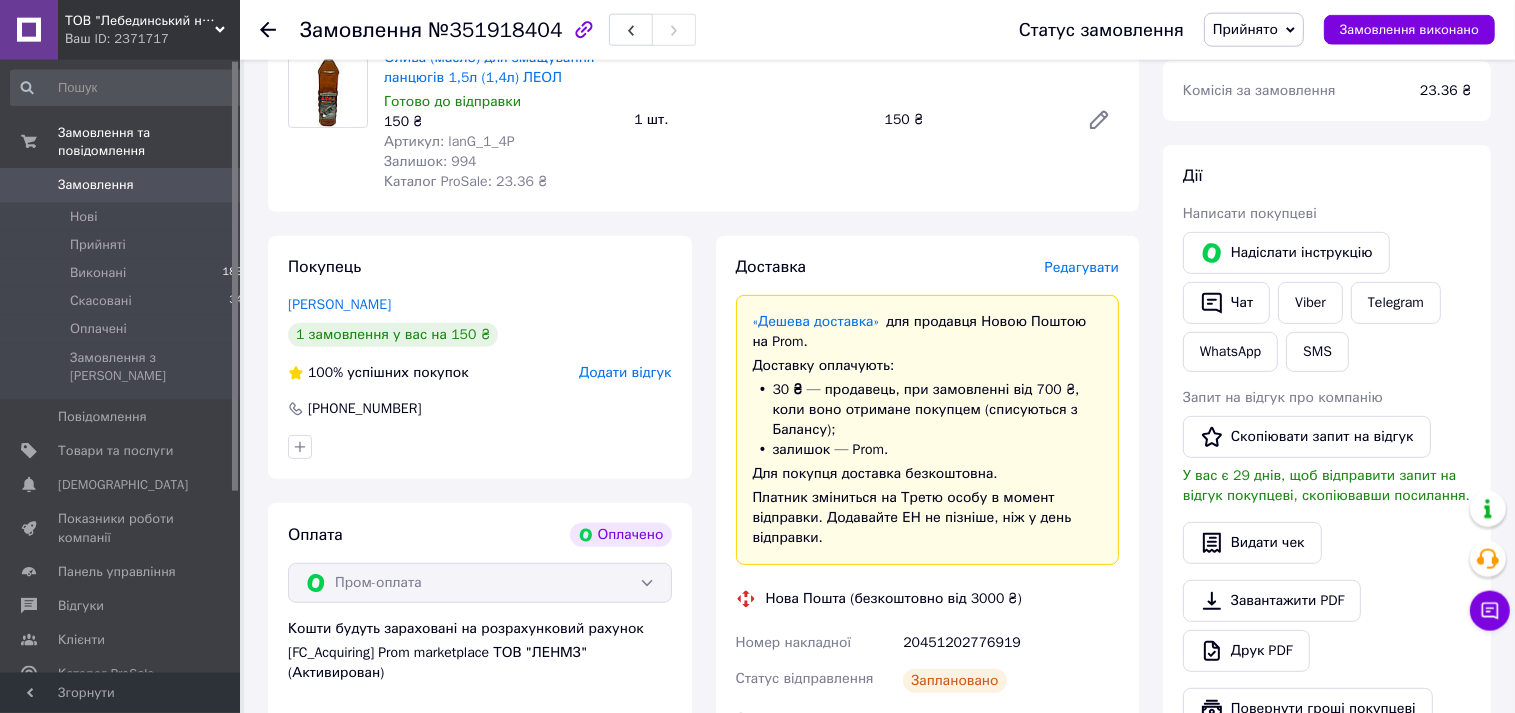 scroll, scrollTop: 739, scrollLeft: 0, axis: vertical 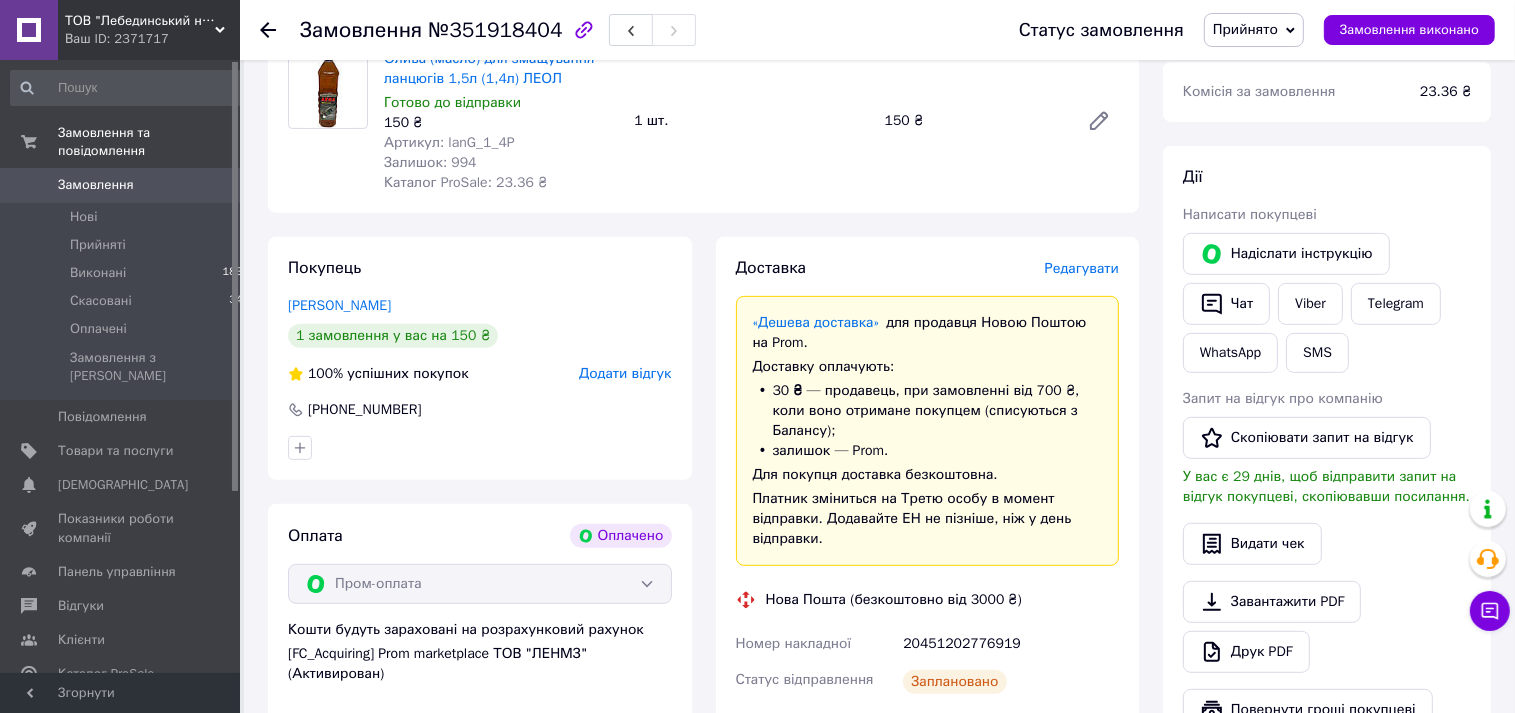 click 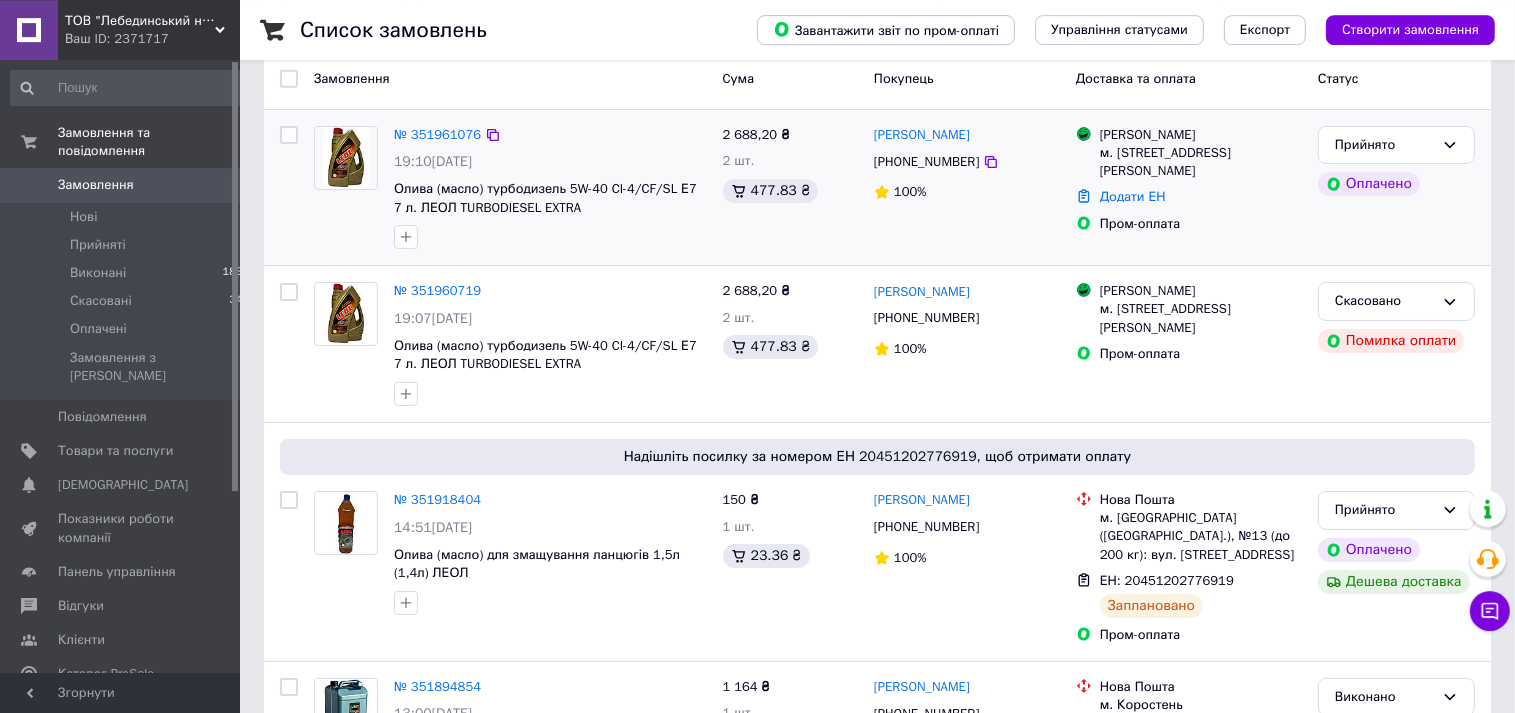scroll, scrollTop: 105, scrollLeft: 0, axis: vertical 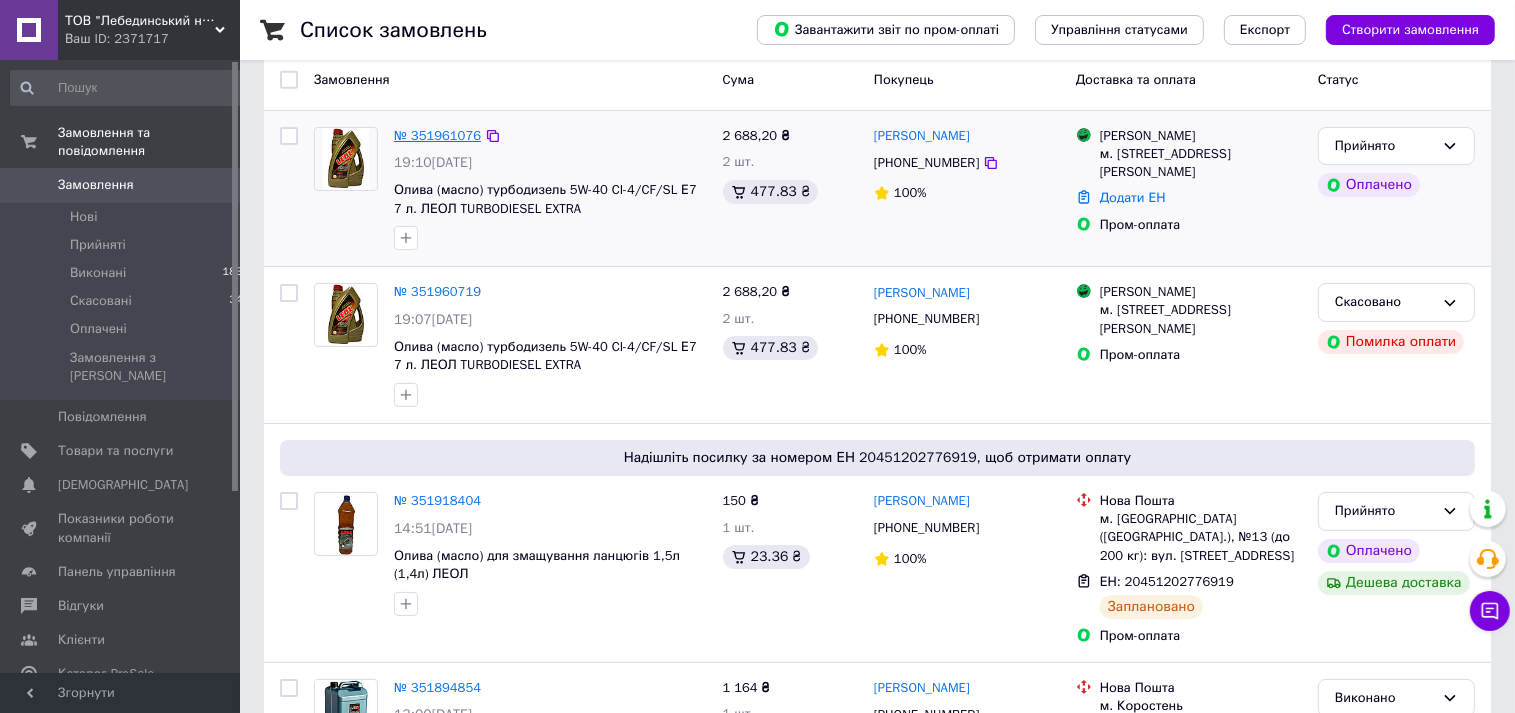 click on "№ 351961076" at bounding box center [437, 135] 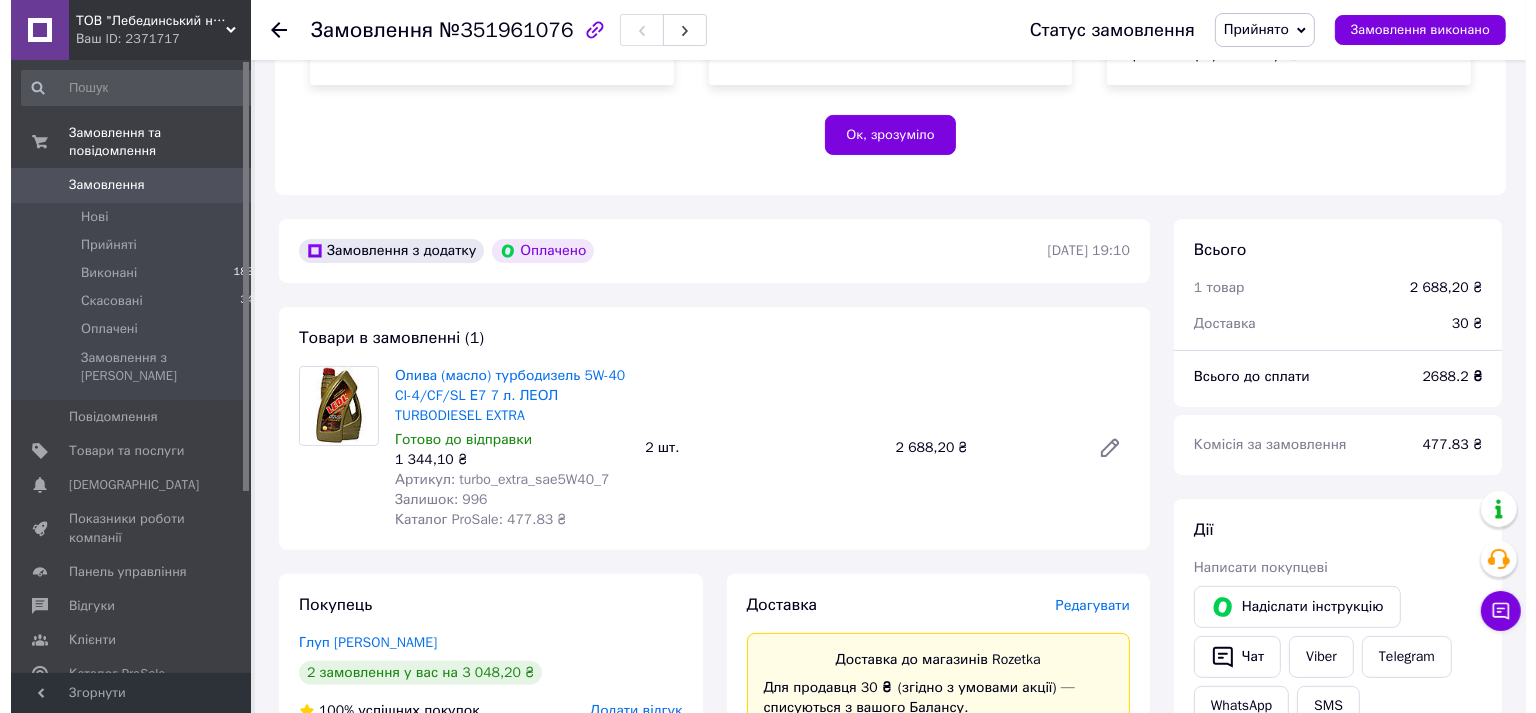scroll, scrollTop: 633, scrollLeft: 0, axis: vertical 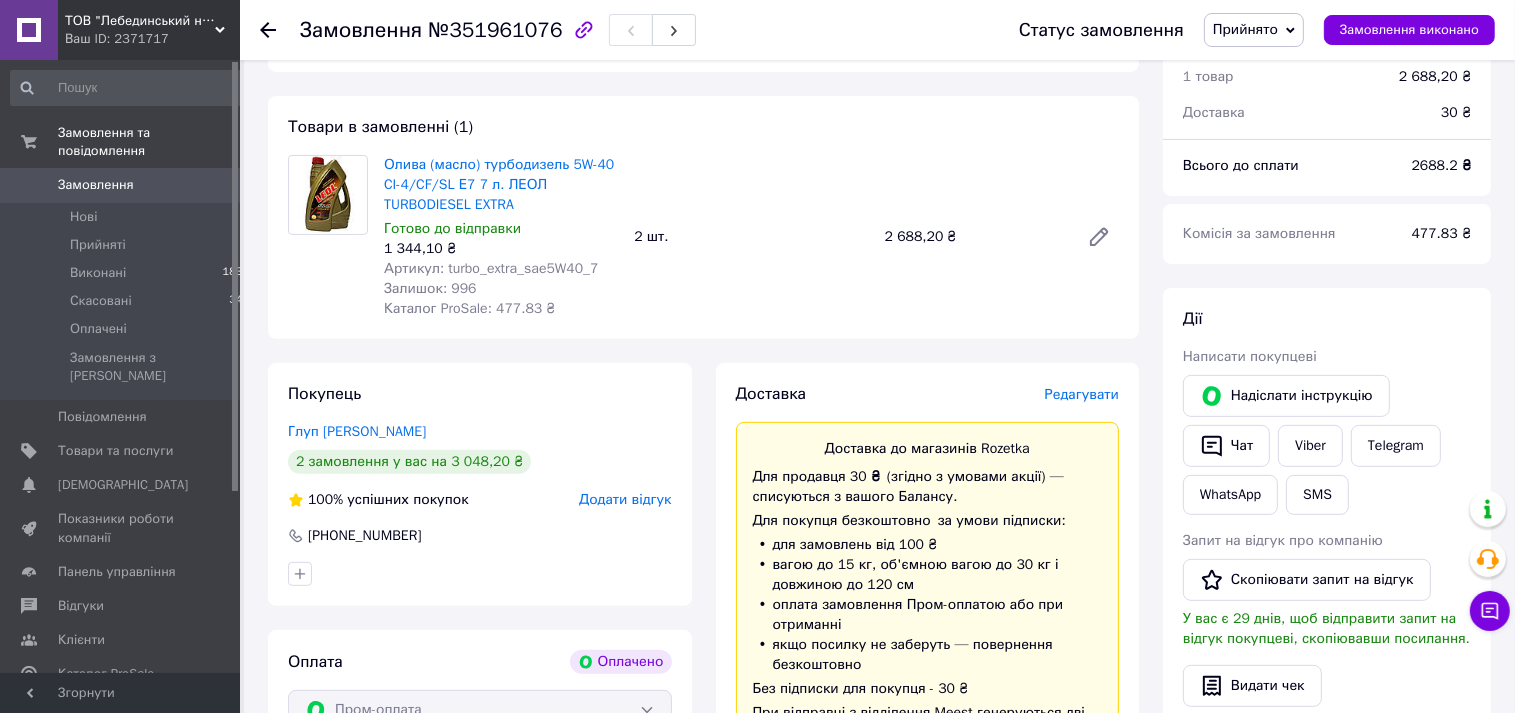 click on "Редагувати" at bounding box center [1082, 394] 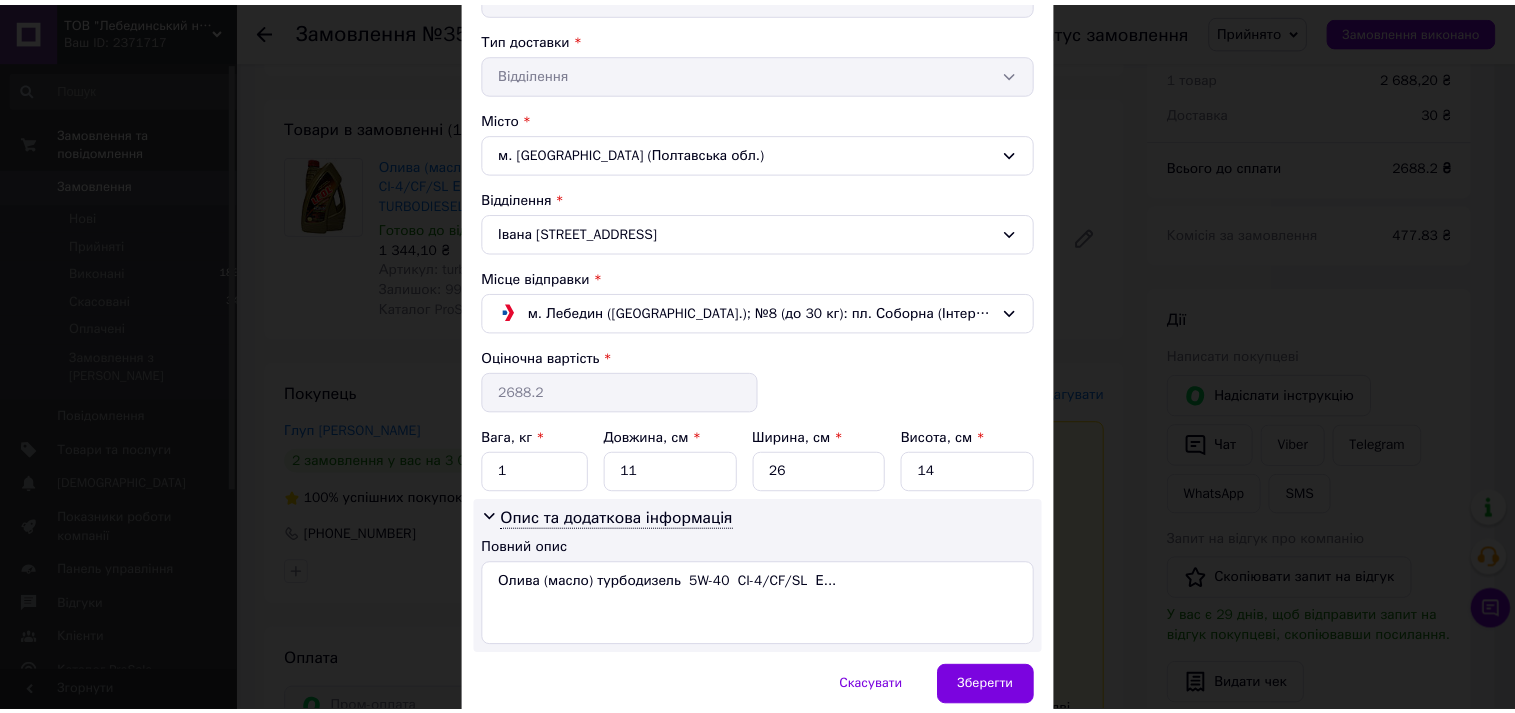 scroll, scrollTop: 543, scrollLeft: 0, axis: vertical 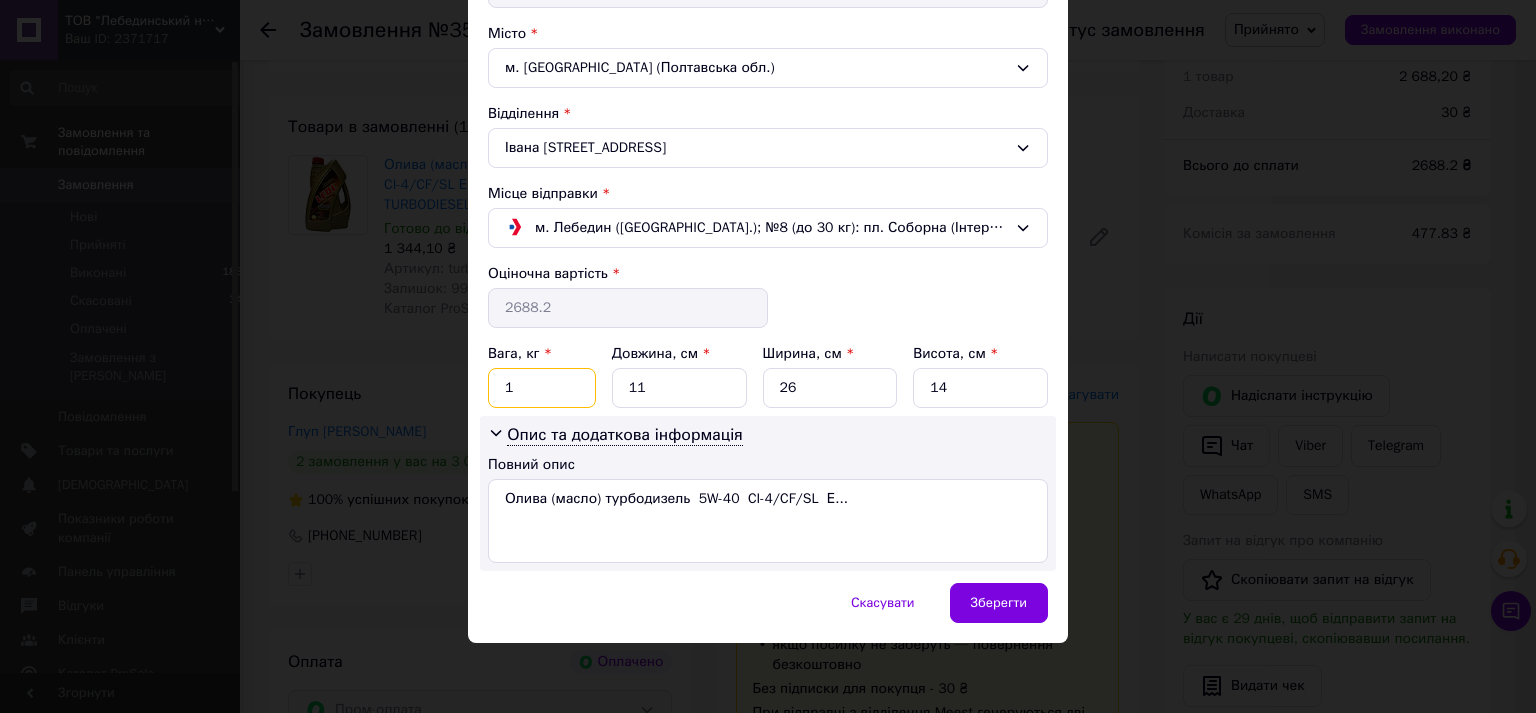 drag, startPoint x: 490, startPoint y: 369, endPoint x: 515, endPoint y: 365, distance: 25.317978 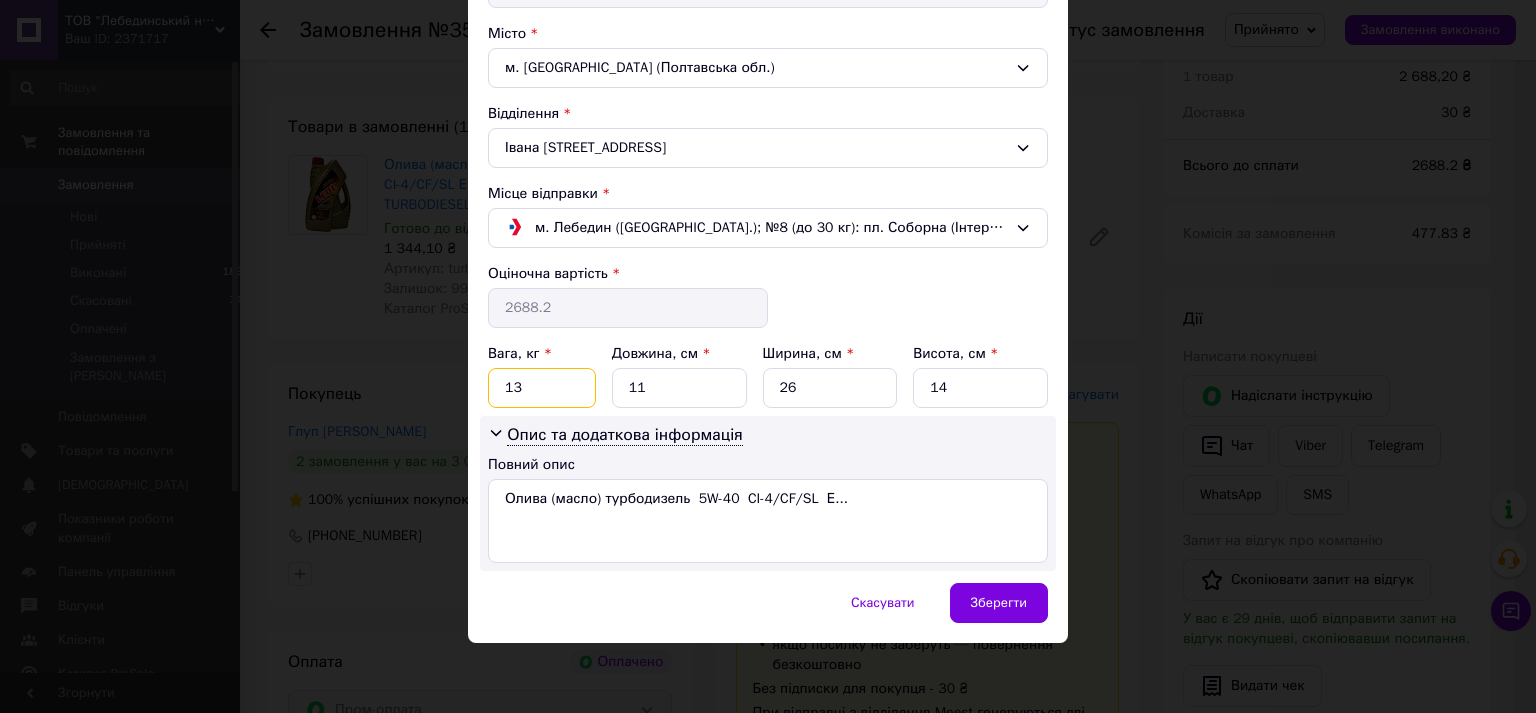type on "13" 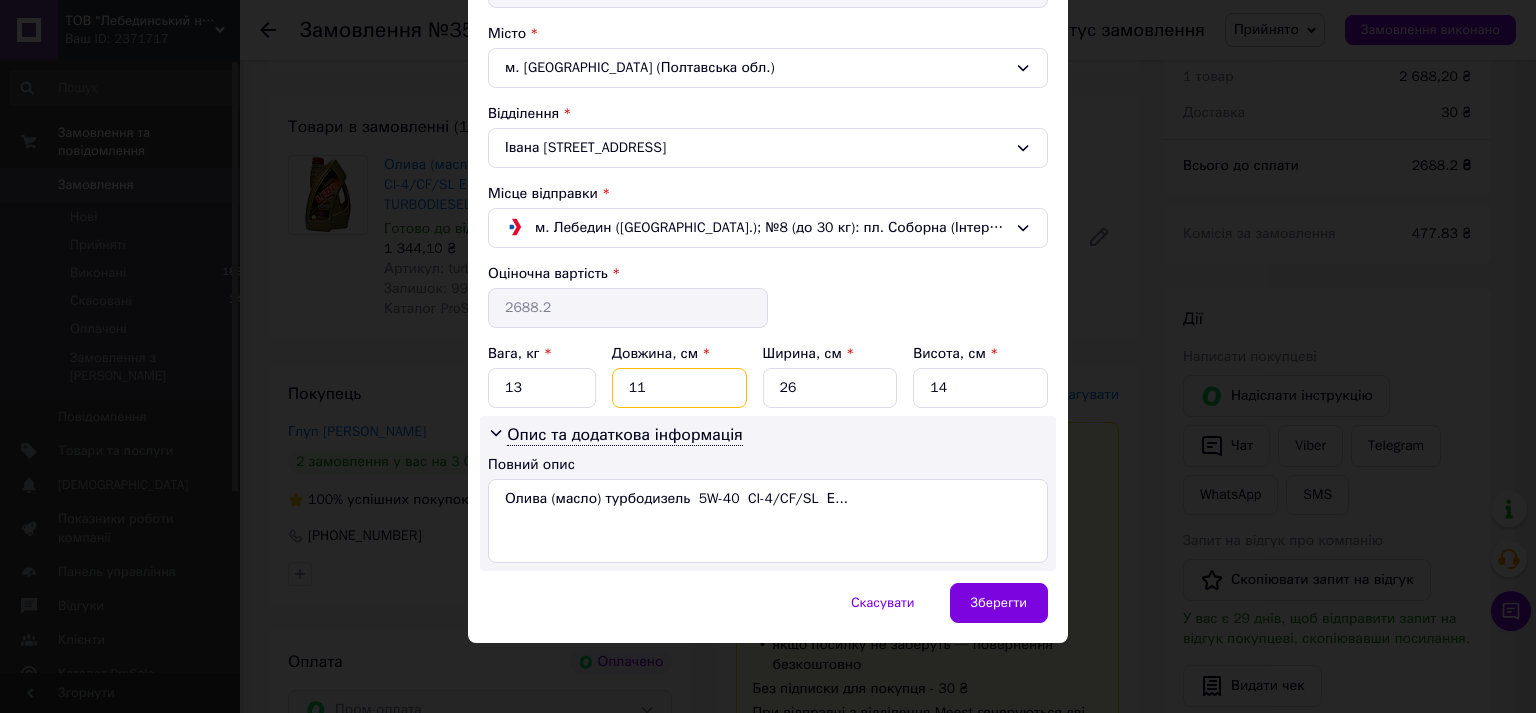 drag, startPoint x: 612, startPoint y: 374, endPoint x: 640, endPoint y: 374, distance: 28 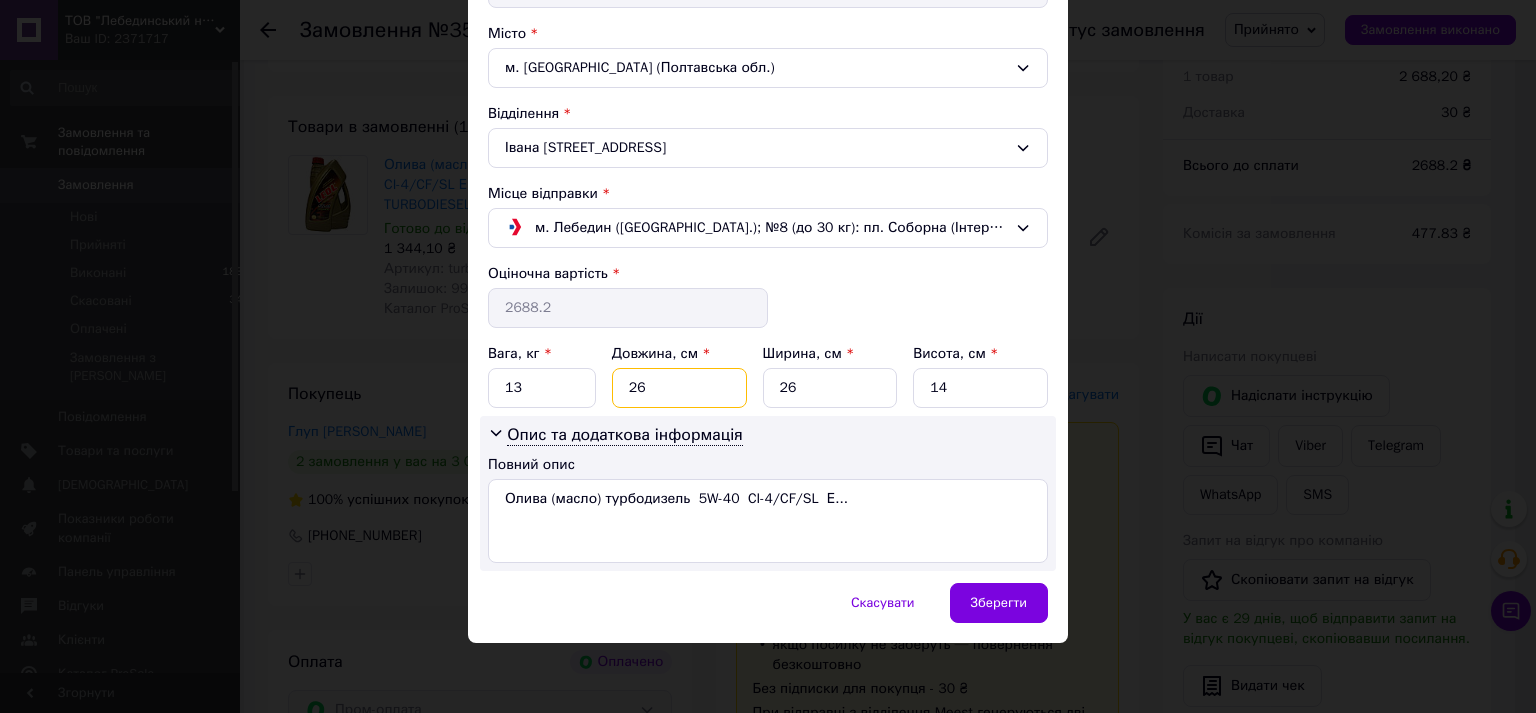 type on "26" 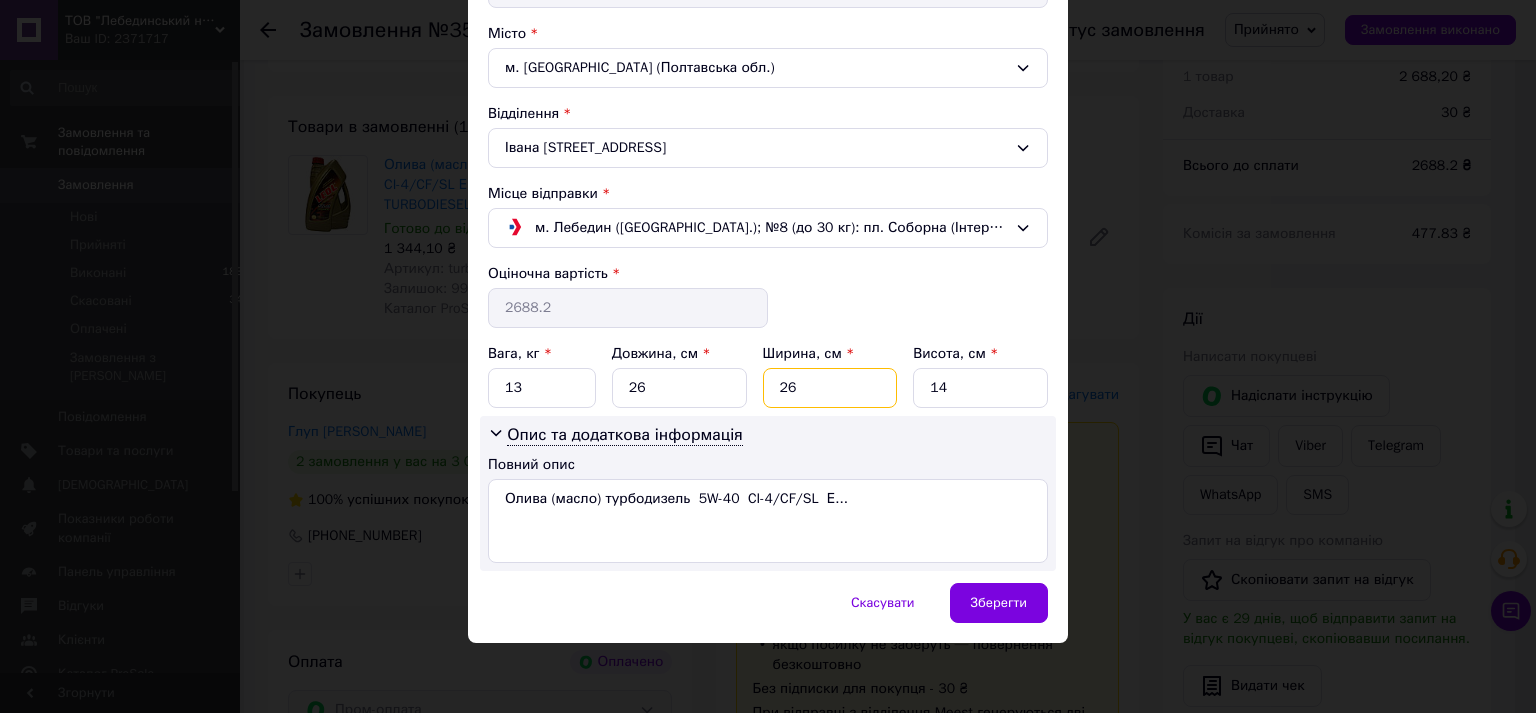 drag, startPoint x: 775, startPoint y: 363, endPoint x: 786, endPoint y: 363, distance: 11 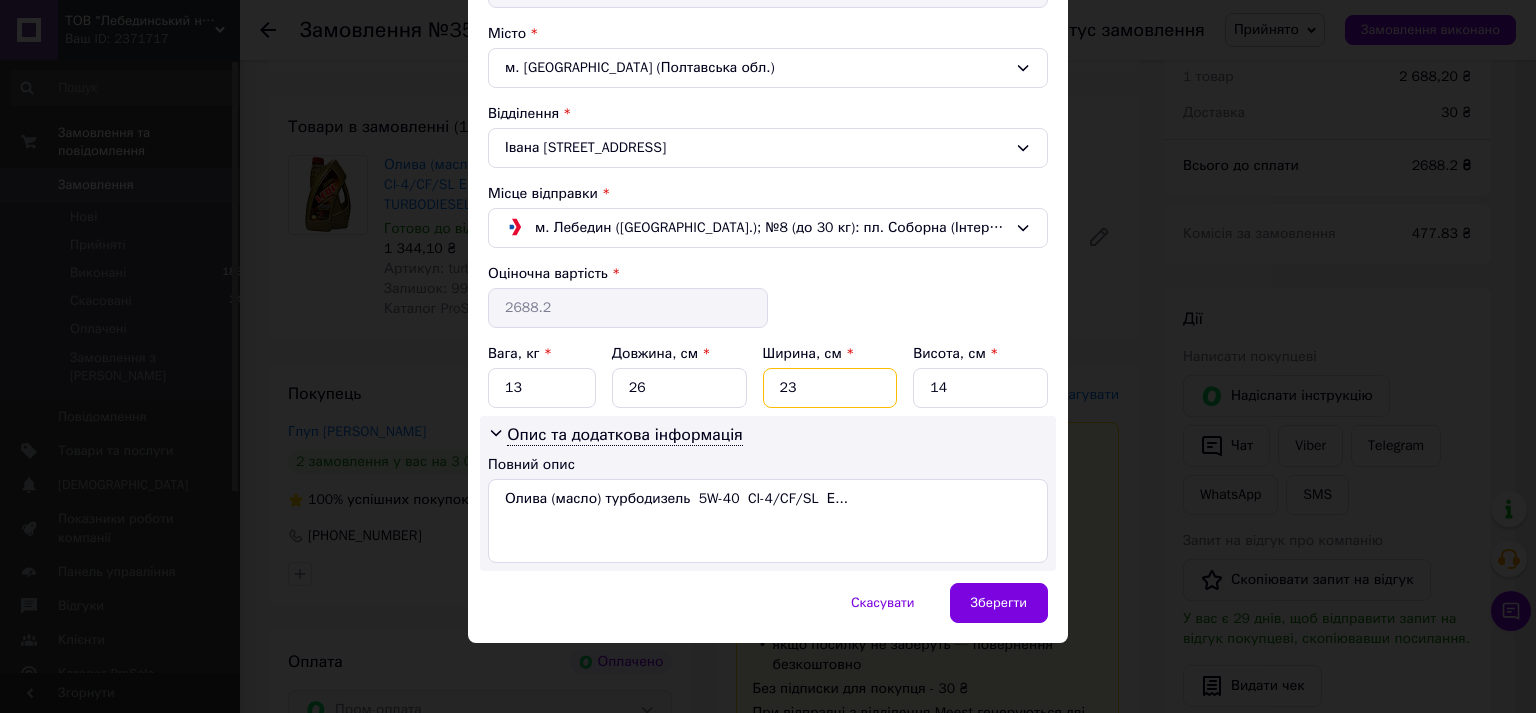 type on "23" 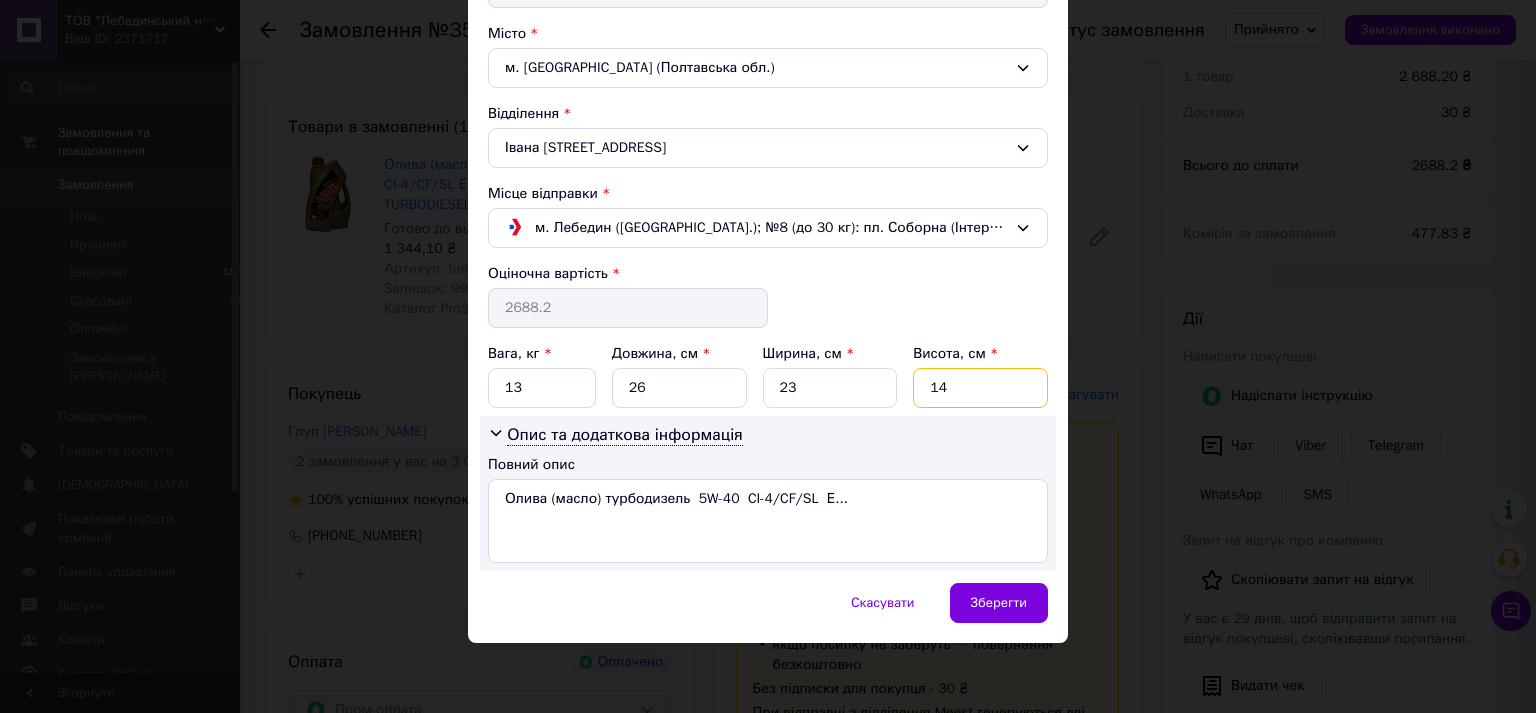 drag, startPoint x: 919, startPoint y: 370, endPoint x: 943, endPoint y: 366, distance: 24.33105 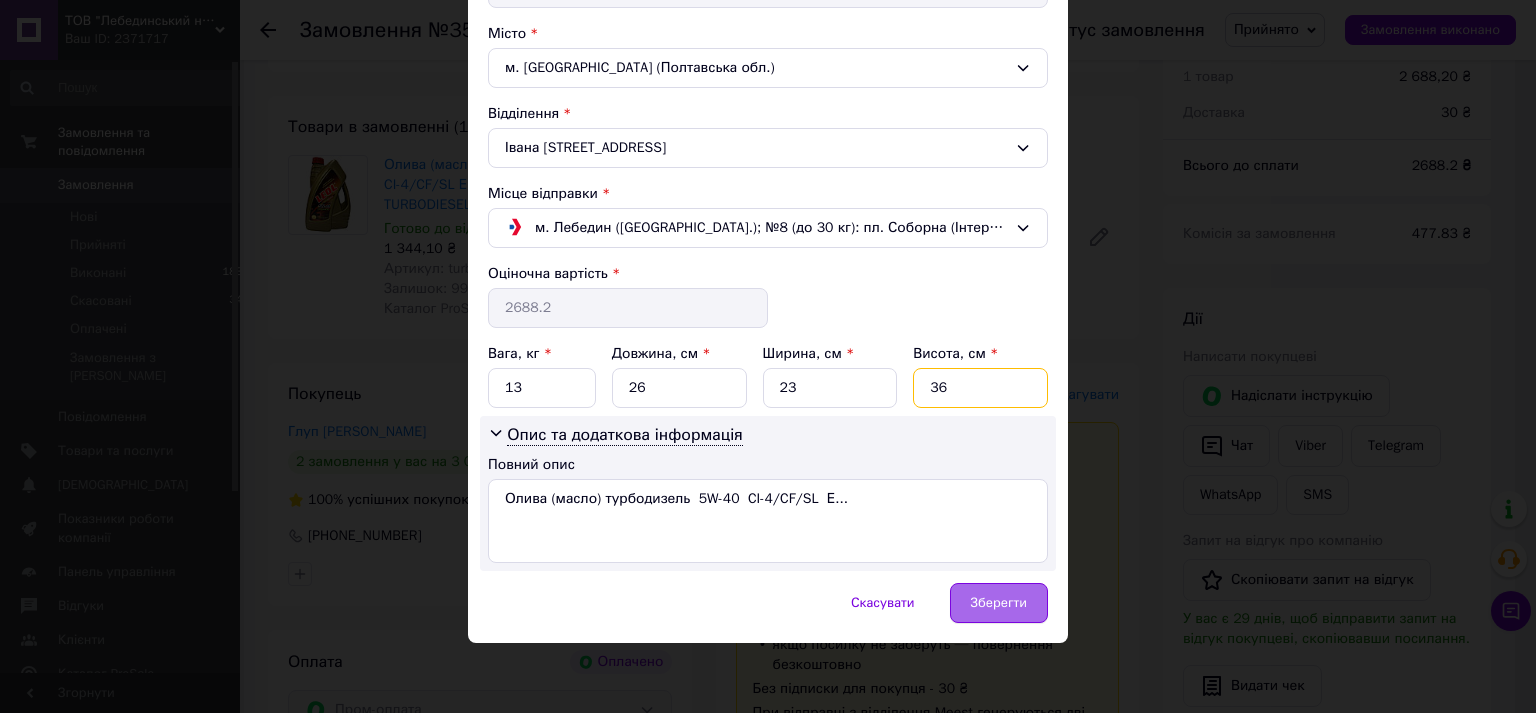 type on "36" 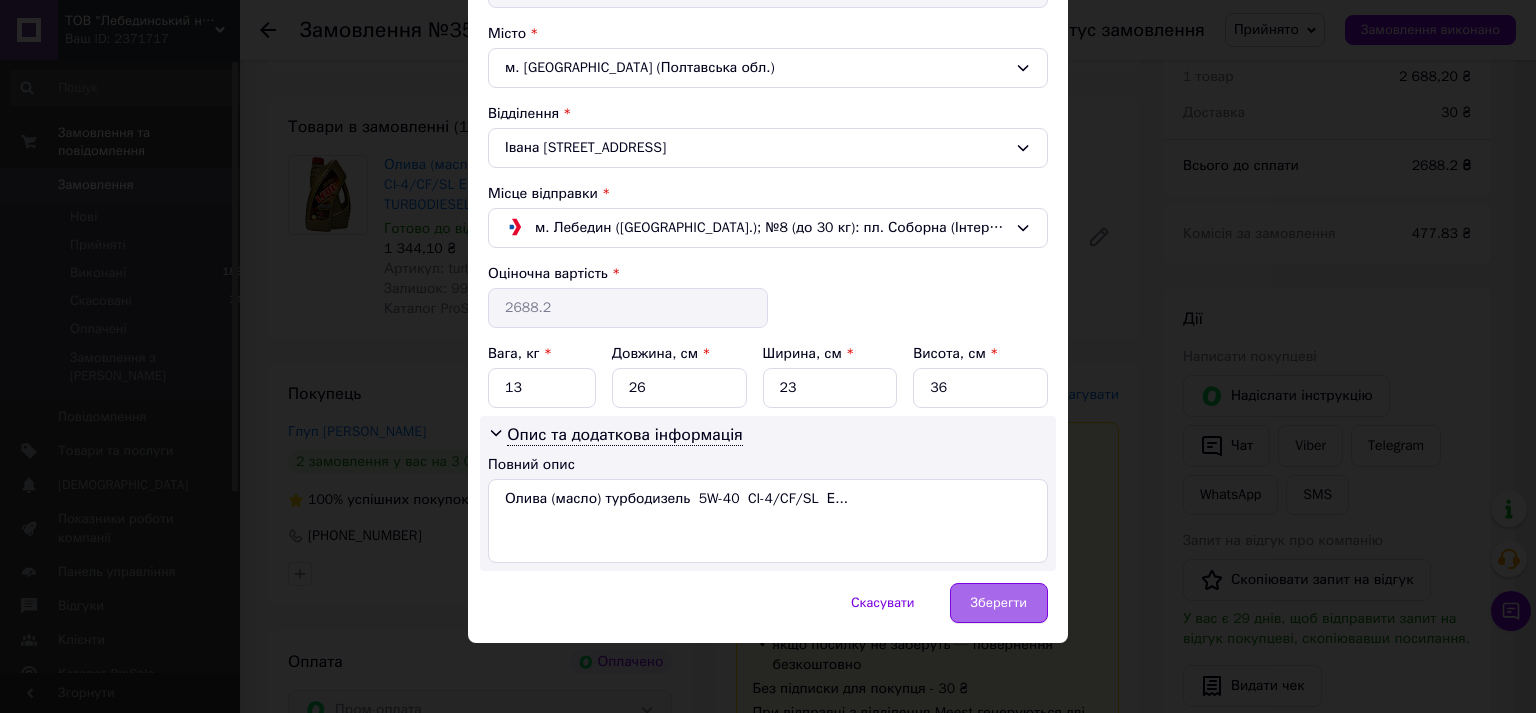 click on "Зберегти" at bounding box center [999, 603] 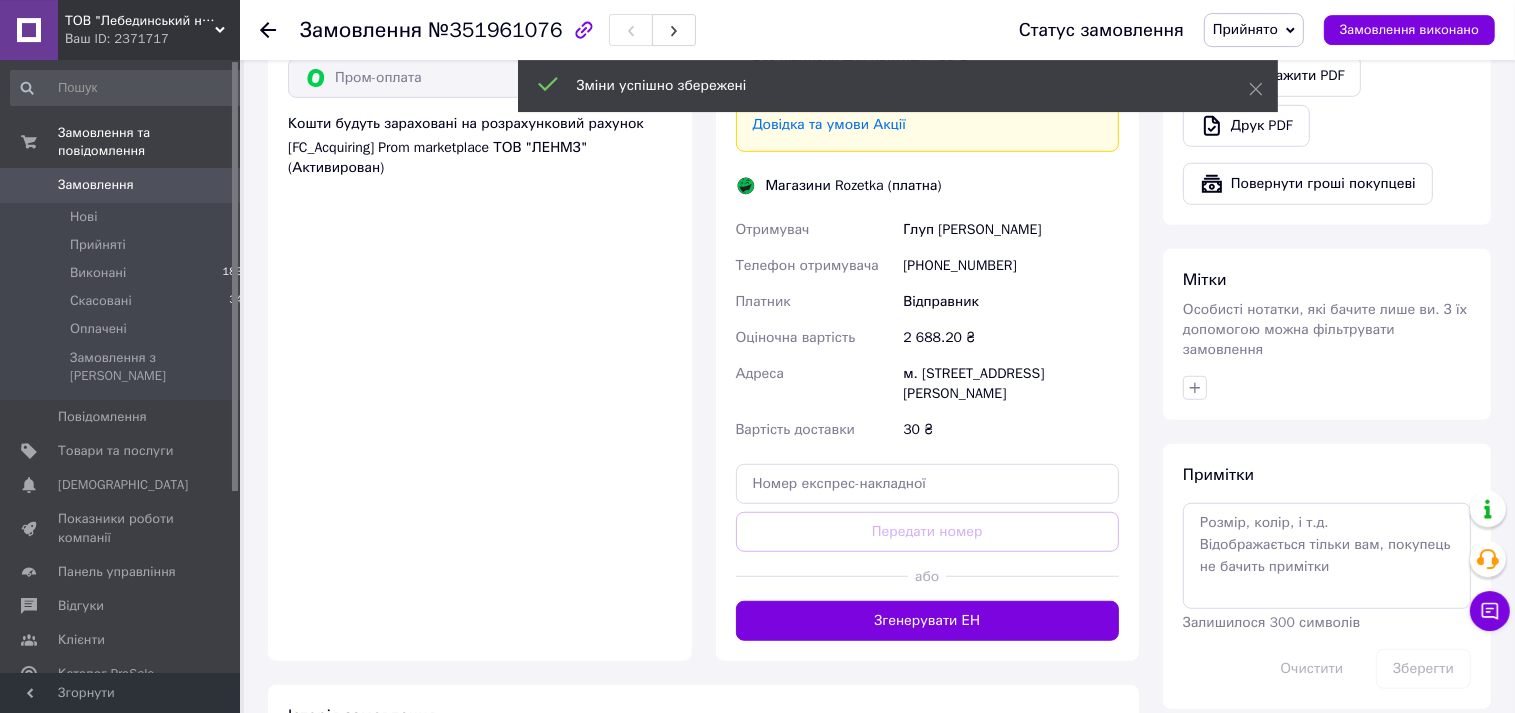 scroll, scrollTop: 1267, scrollLeft: 0, axis: vertical 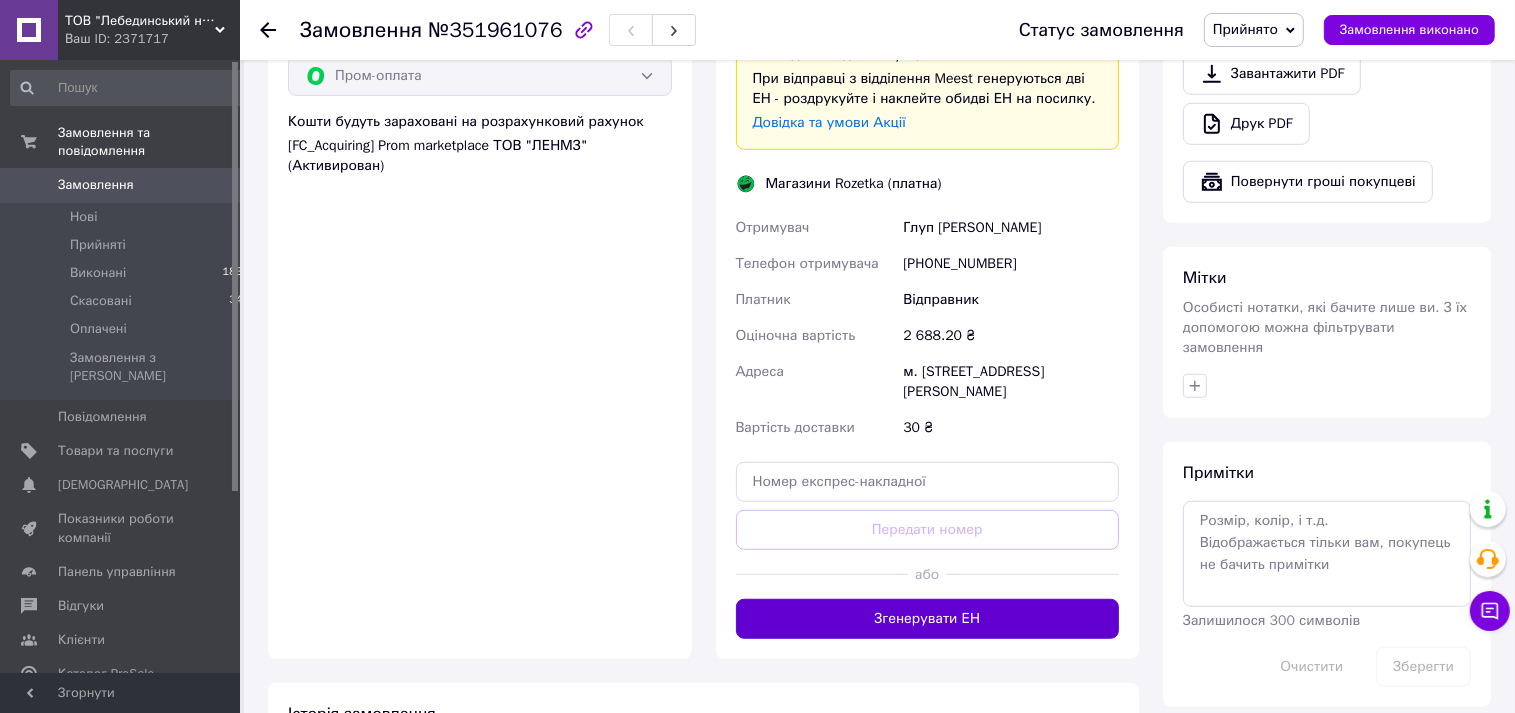 click on "Згенерувати ЕН" at bounding box center (928, 619) 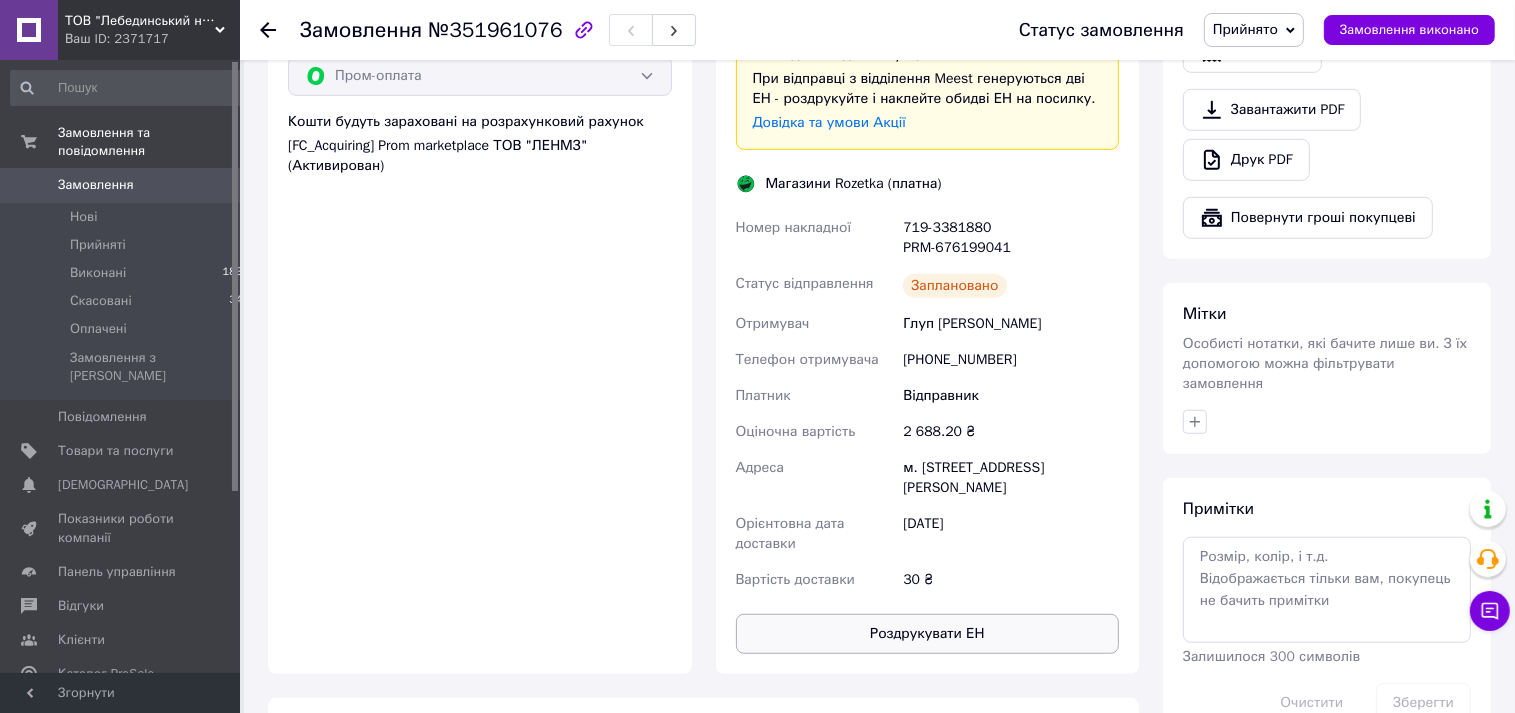 click on "Роздрукувати ЕН" at bounding box center (928, 634) 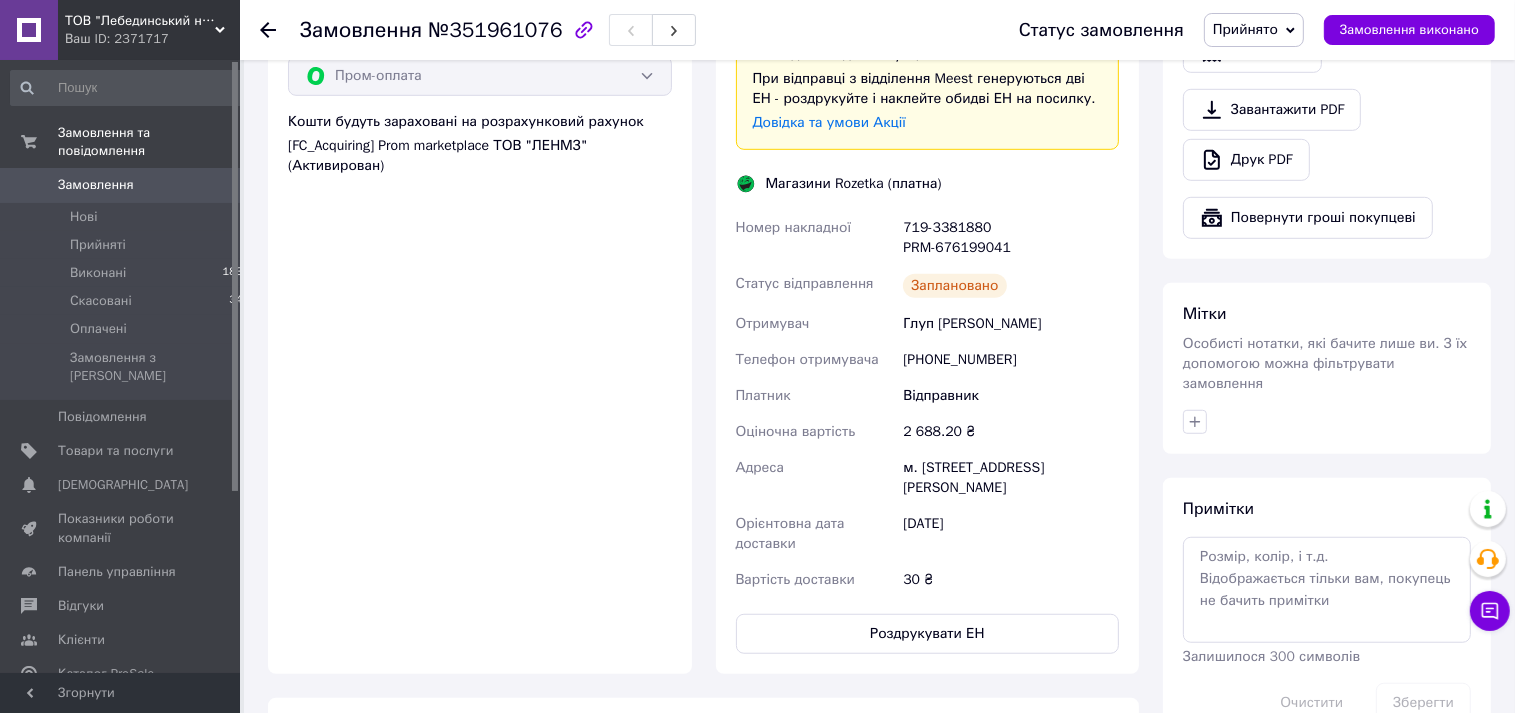 click 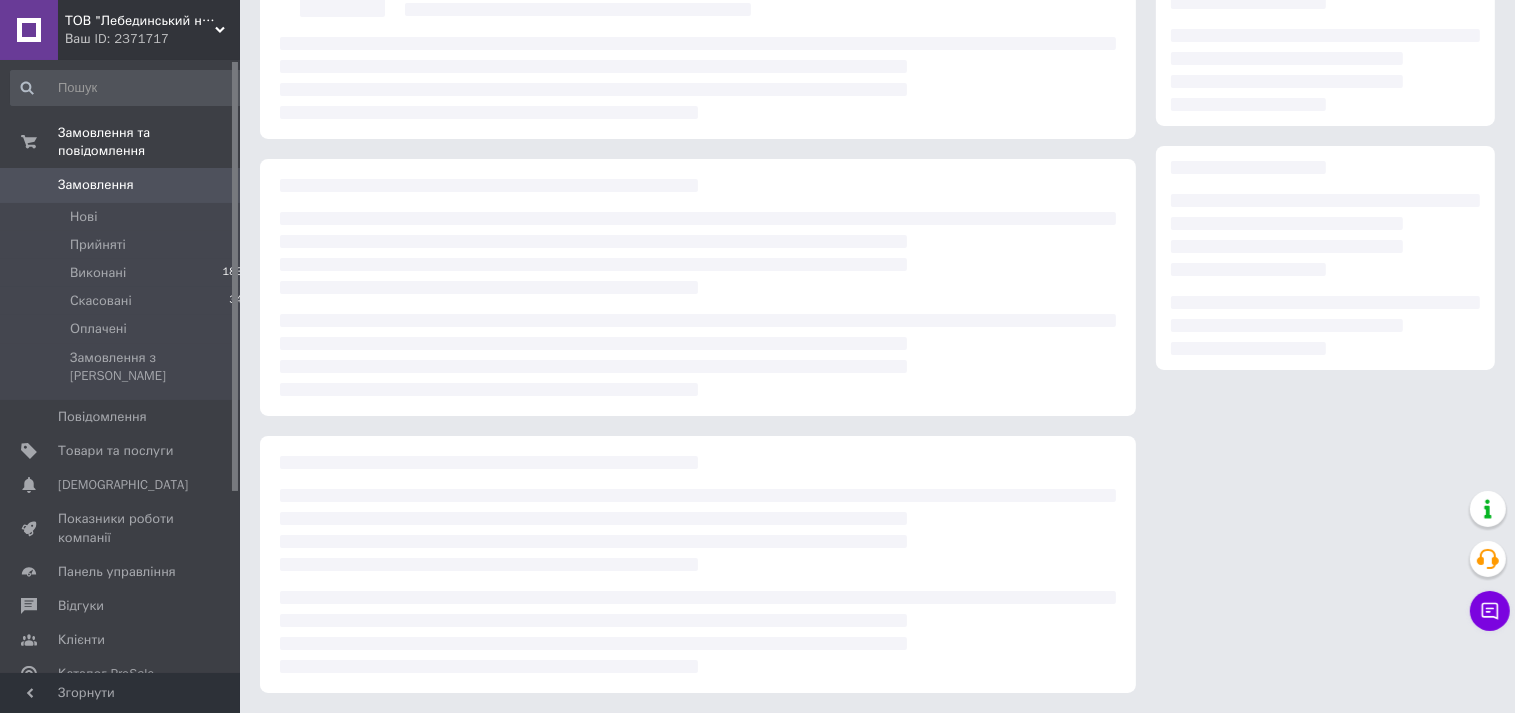 scroll, scrollTop: 0, scrollLeft: 0, axis: both 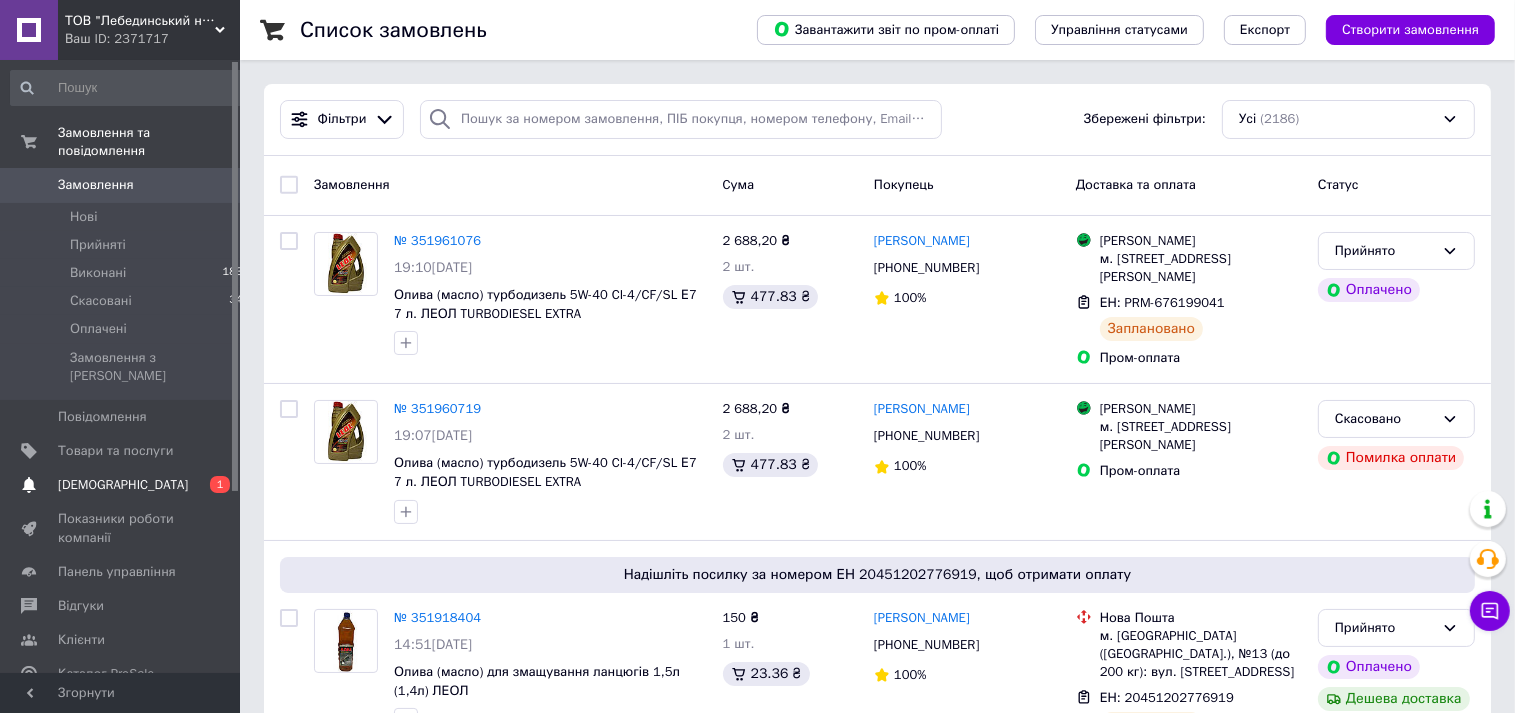 click on "[DEMOGRAPHIC_DATA]" at bounding box center (123, 485) 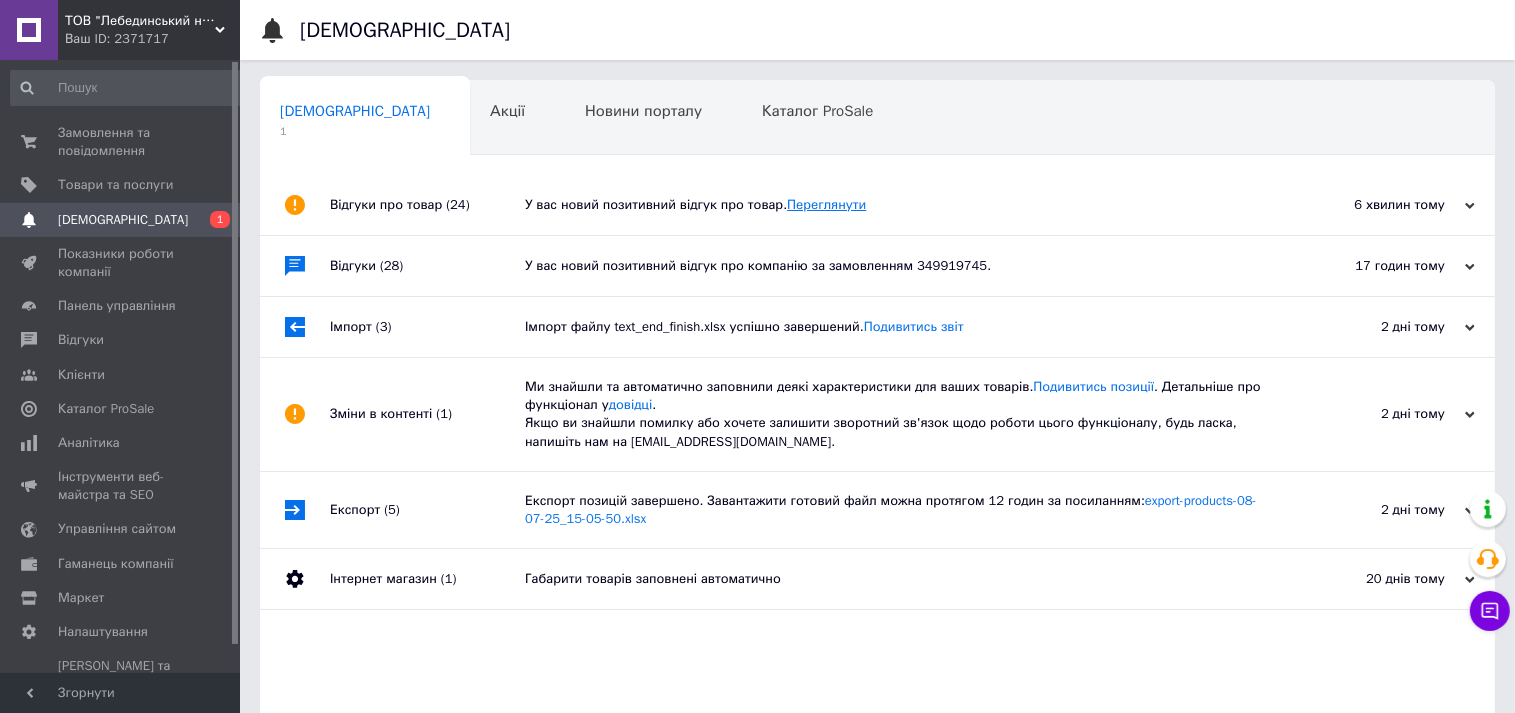 click on "Переглянути" at bounding box center [826, 204] 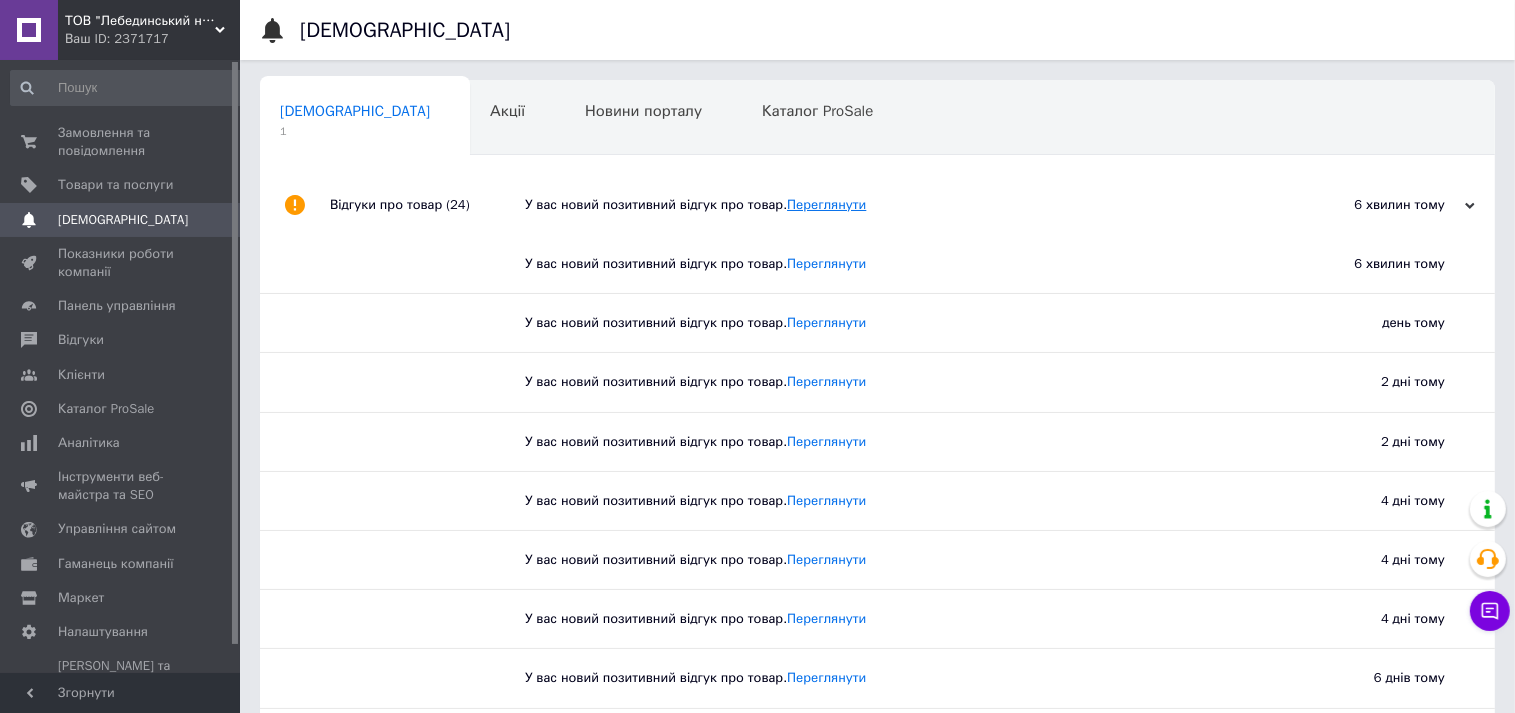 click on "Переглянути" at bounding box center [826, 204] 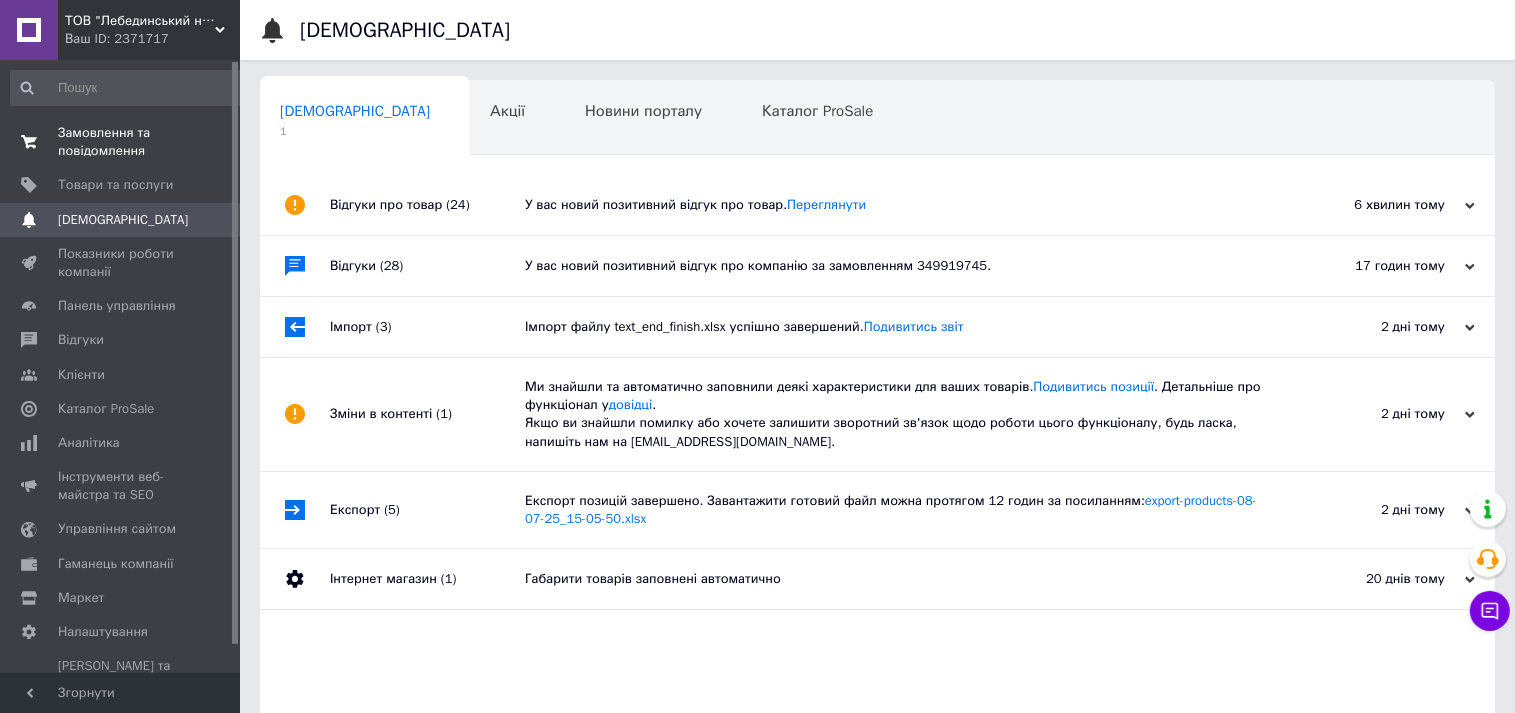 click on "Замовлення та повідомлення" at bounding box center (121, 142) 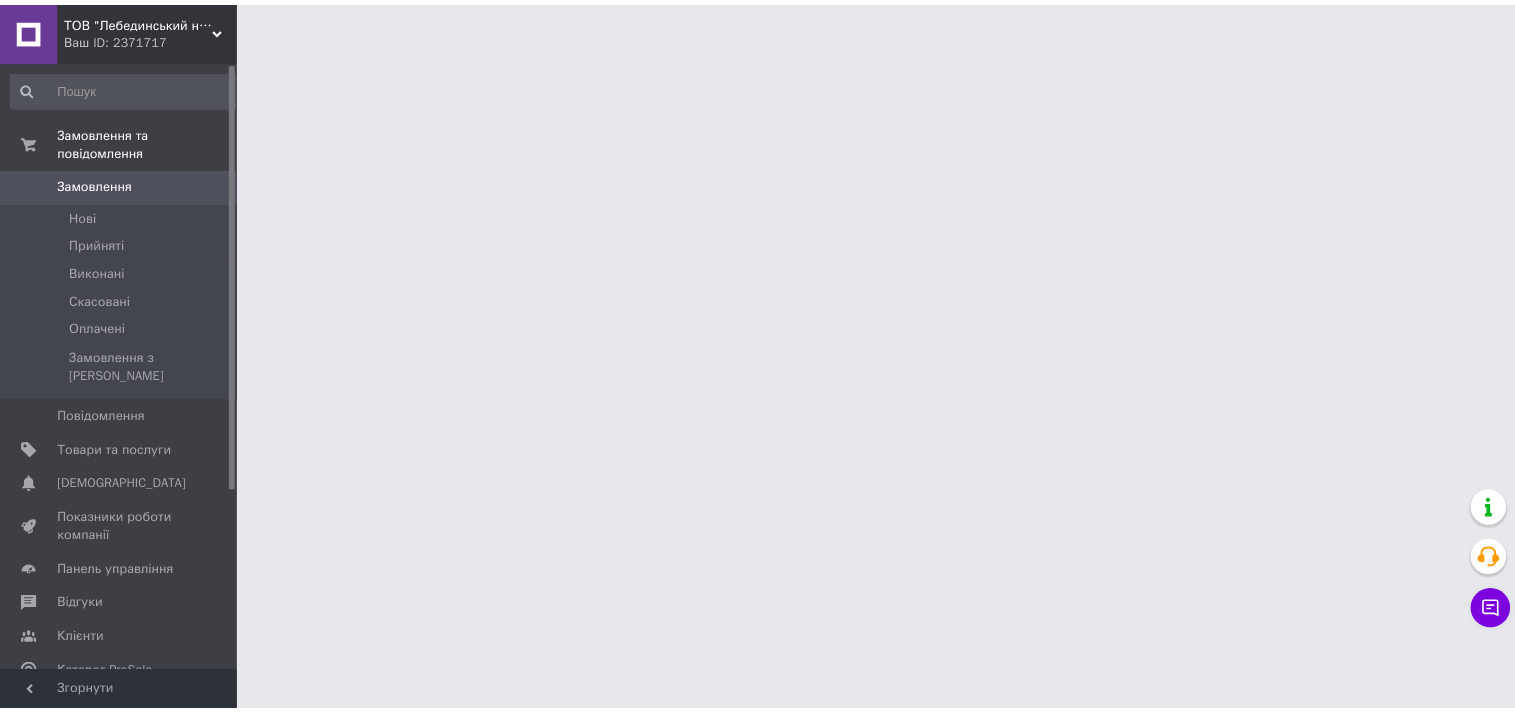 scroll, scrollTop: 0, scrollLeft: 0, axis: both 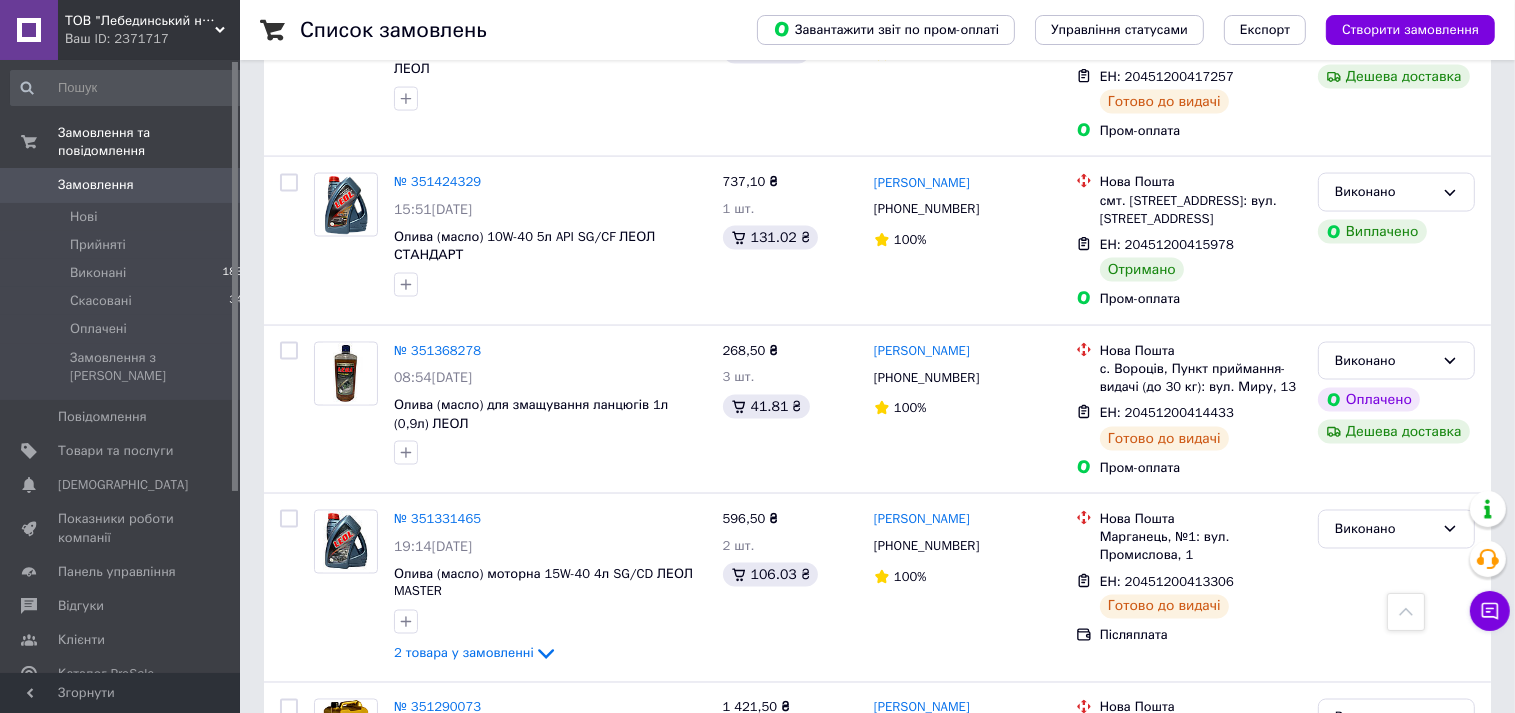 click on "2" at bounding box center [327, 895] 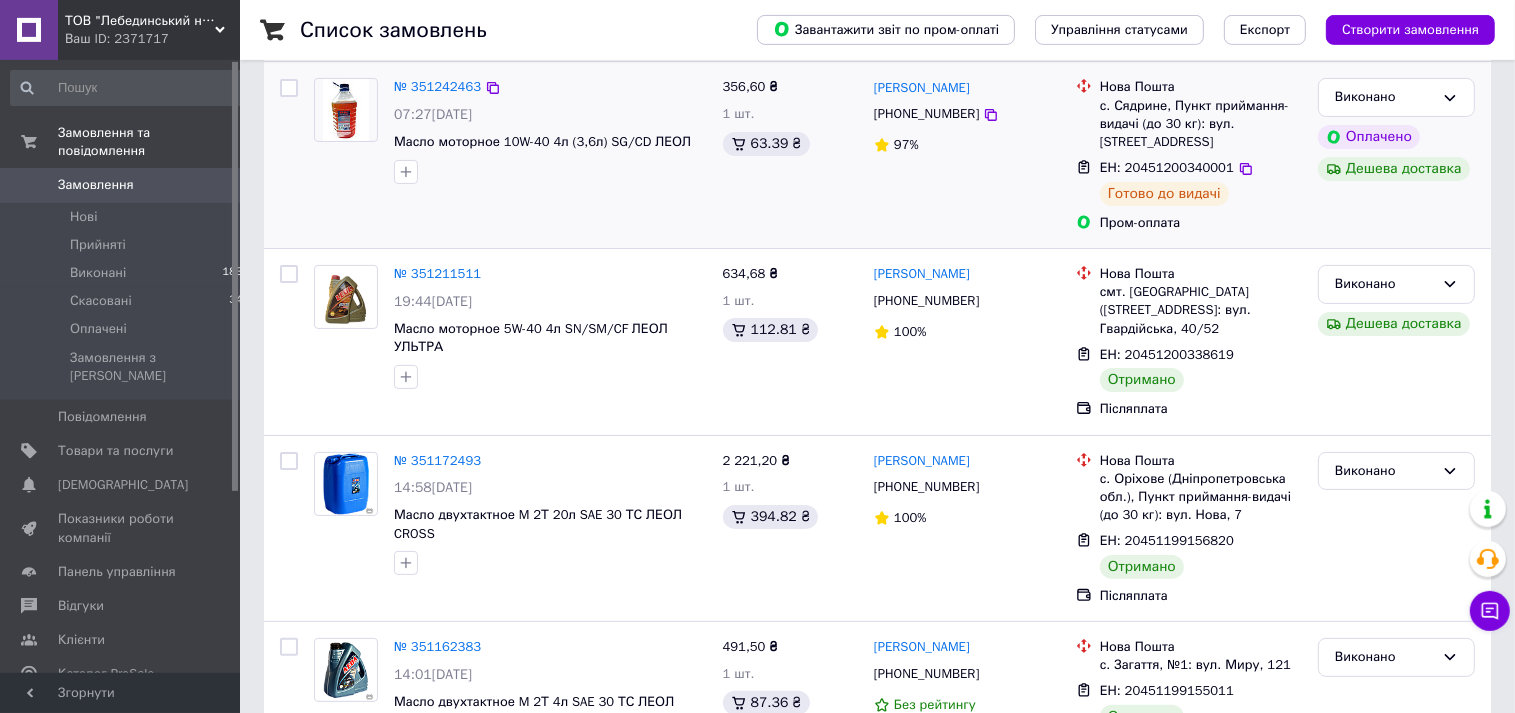 scroll, scrollTop: 422, scrollLeft: 0, axis: vertical 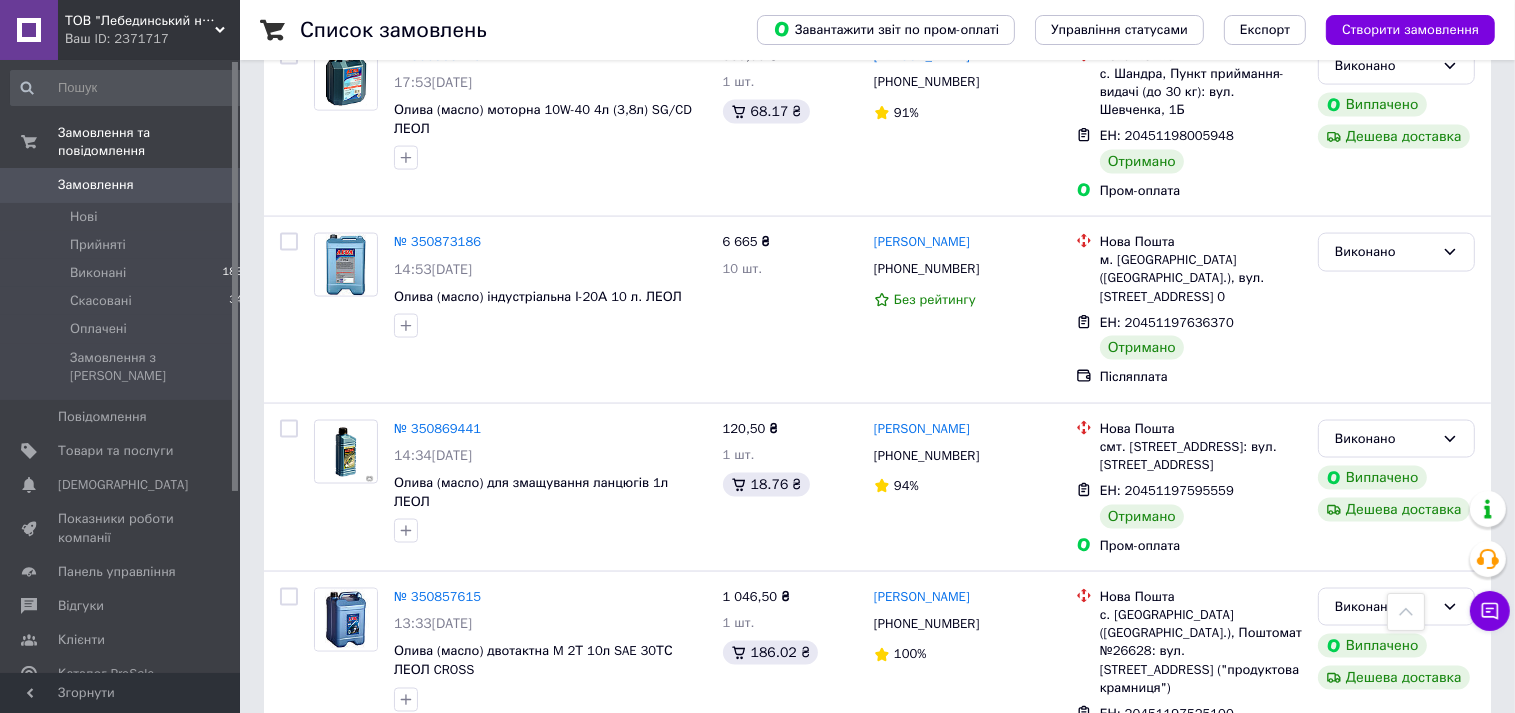 click on "3" at bounding box center [494, 839] 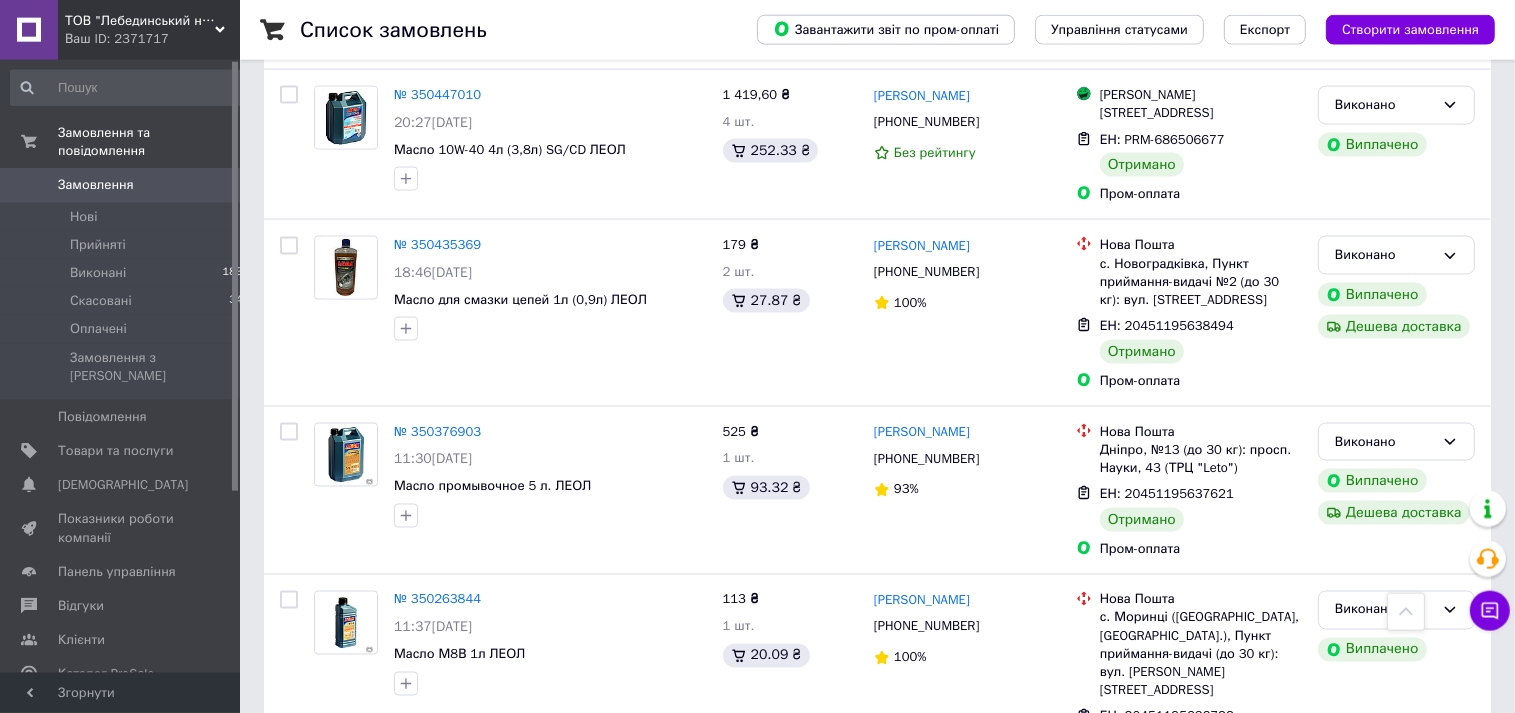 scroll, scrollTop: 3248, scrollLeft: 0, axis: vertical 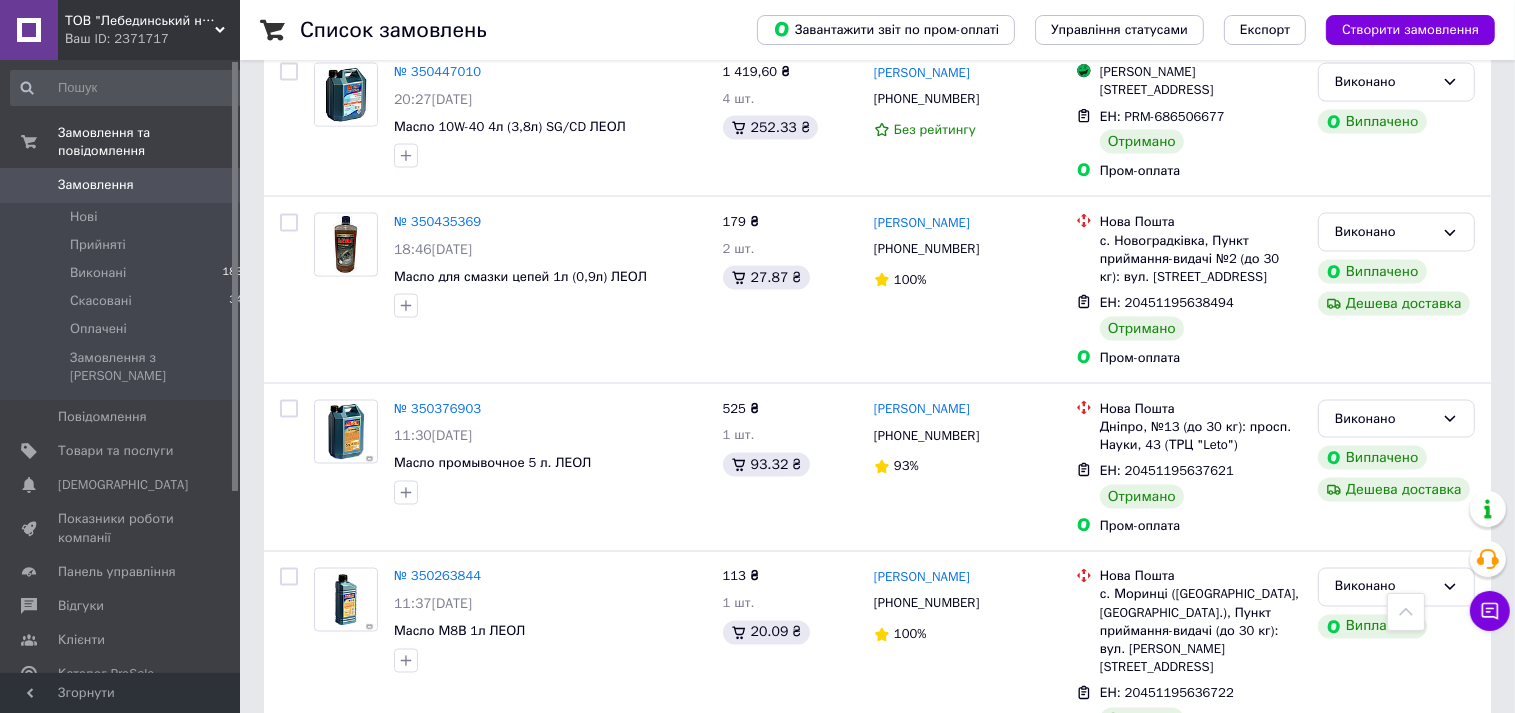 click on "1" at bounding box center [404, 819] 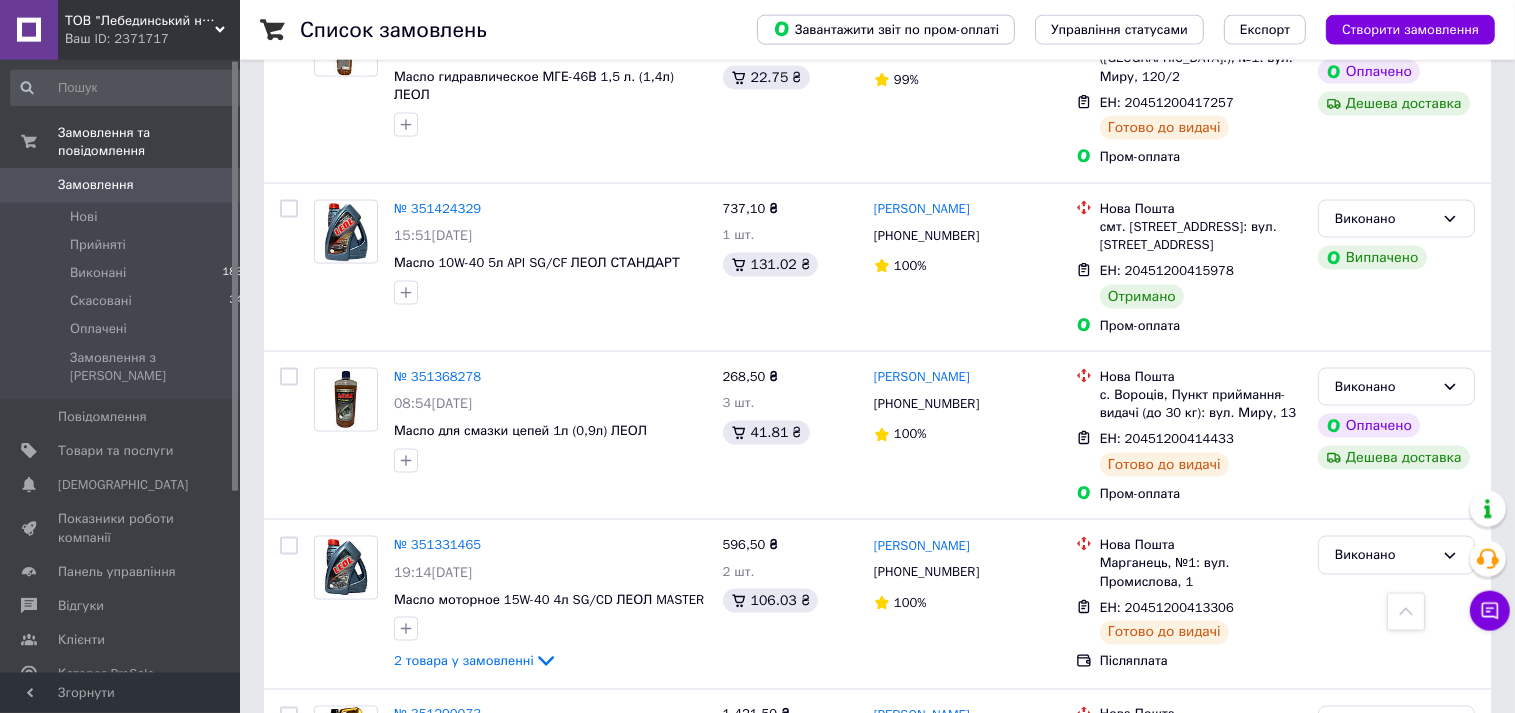 scroll, scrollTop: 3160, scrollLeft: 0, axis: vertical 